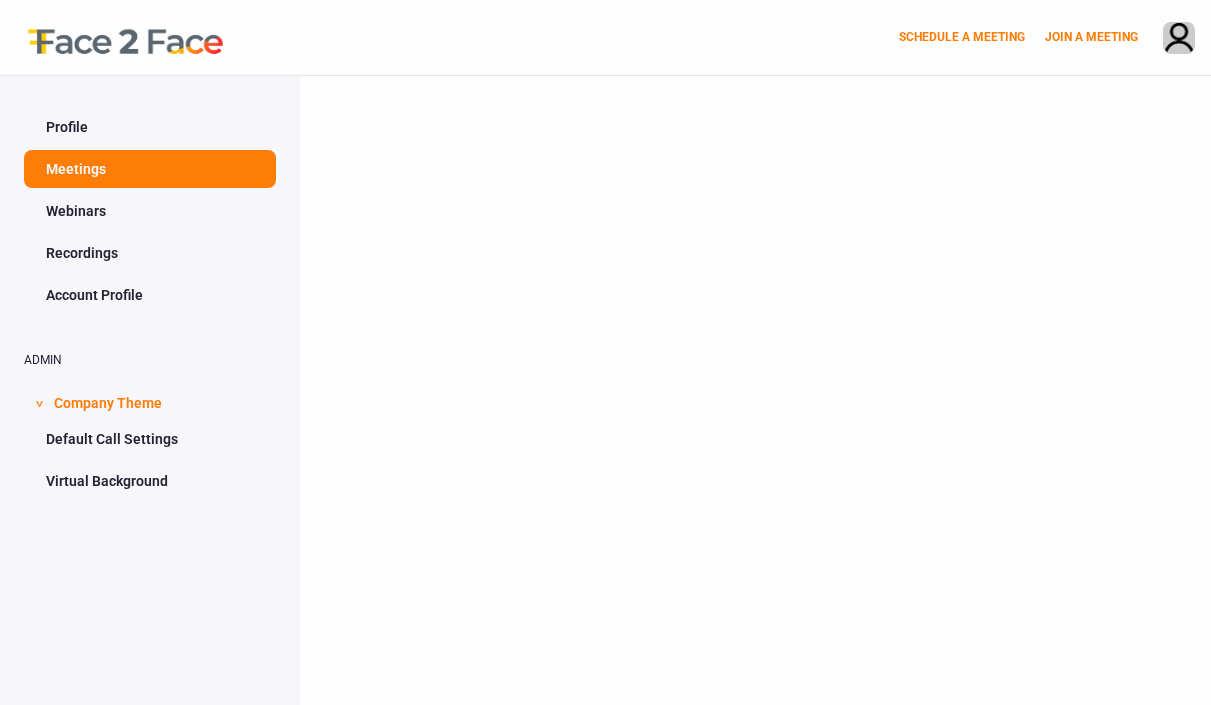 scroll, scrollTop: 0, scrollLeft: 0, axis: both 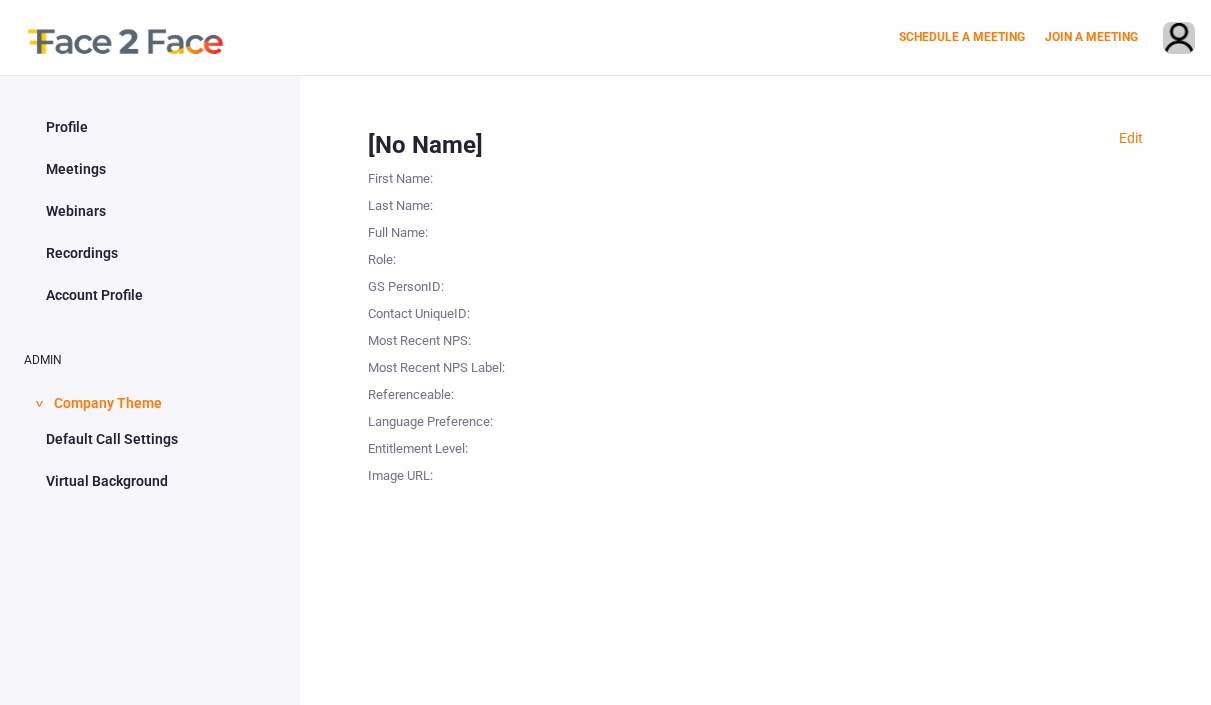 click on "First Name :" at bounding box center (468, 175) 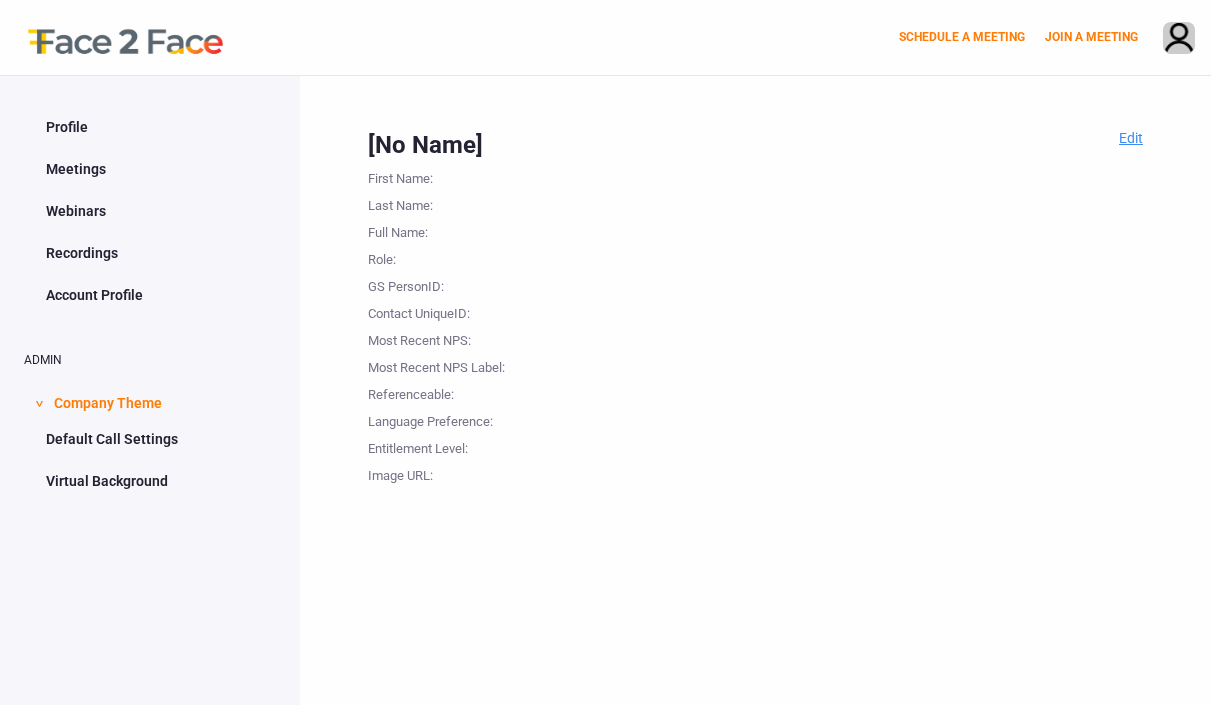 click on "Edit" at bounding box center [1131, 138] 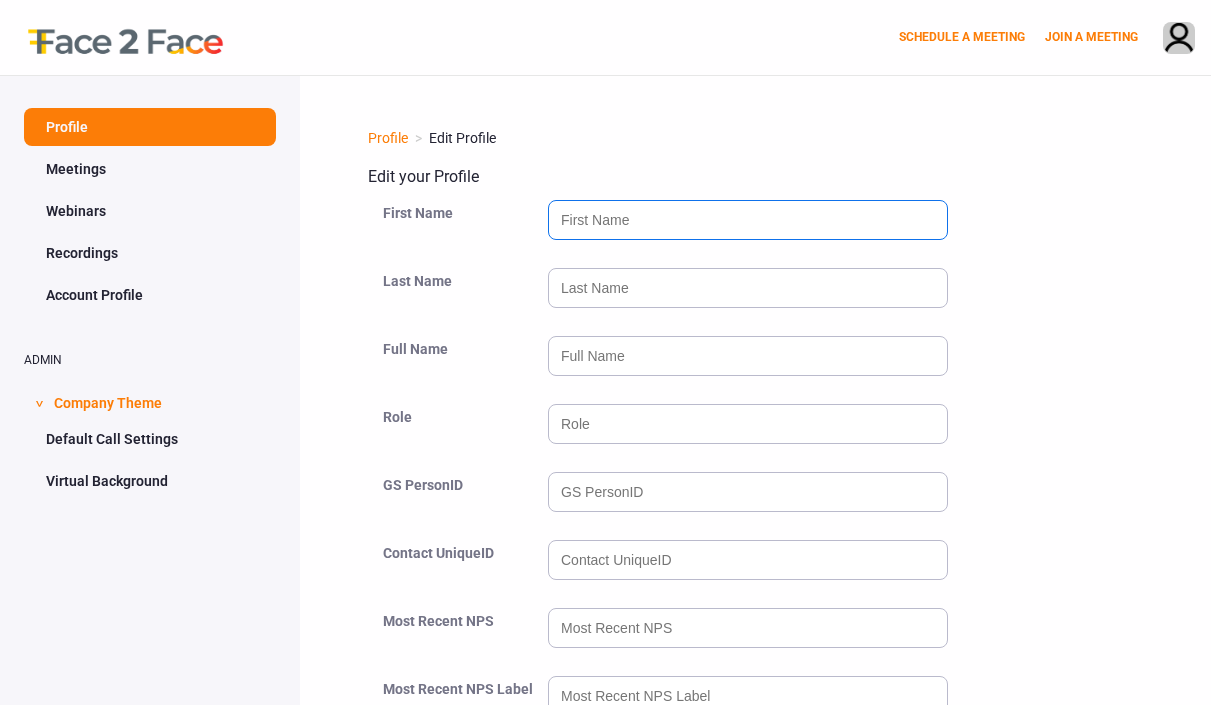 click at bounding box center [748, 220] 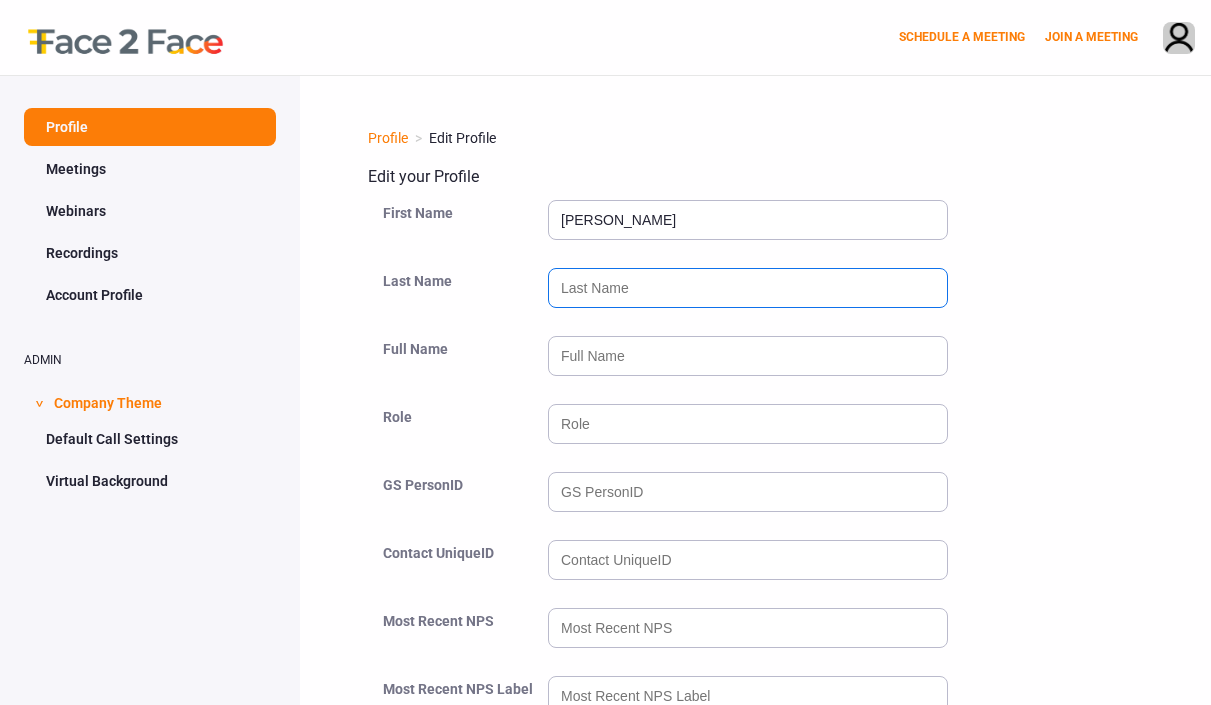 type on "[PERSON_NAME]" 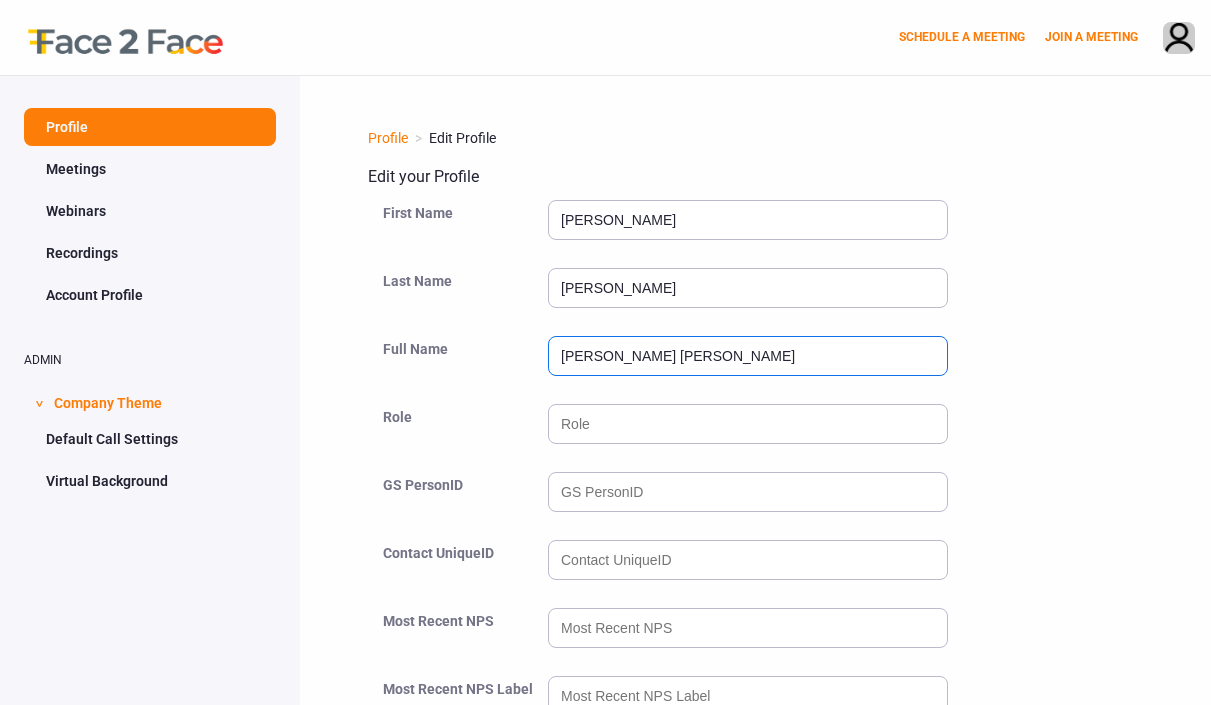click on "[PERSON_NAME] [PERSON_NAME]" at bounding box center (748, 356) 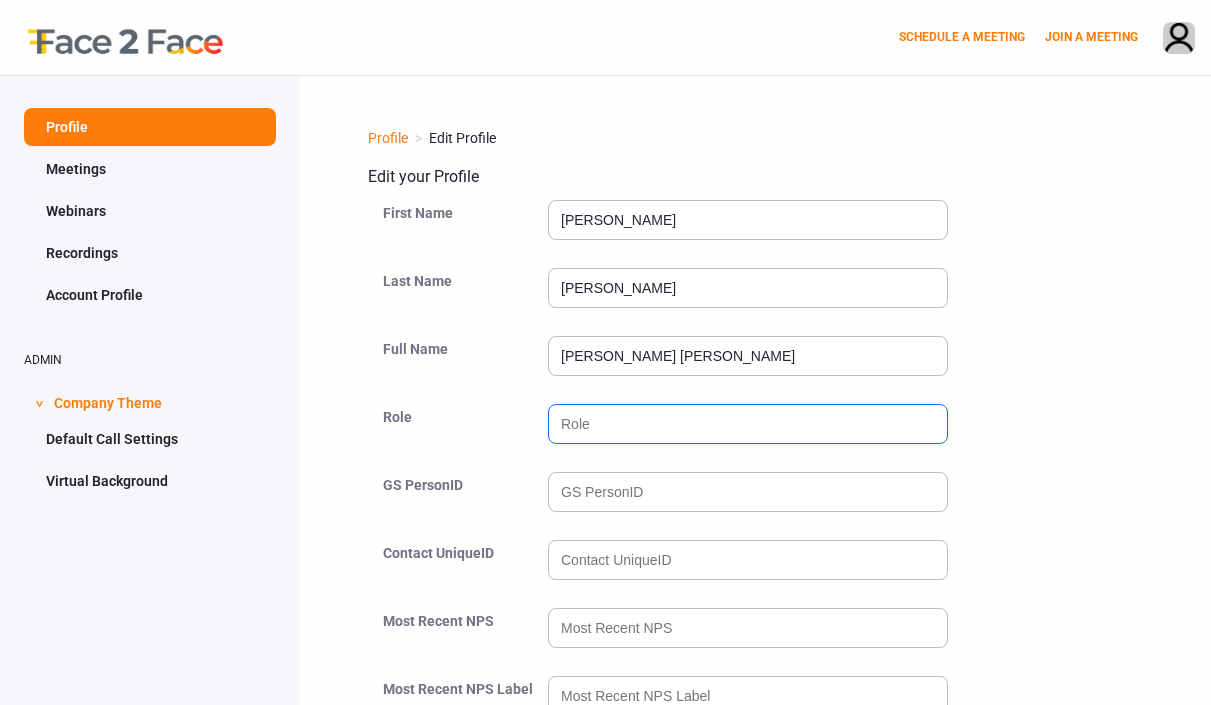 click at bounding box center [748, 424] 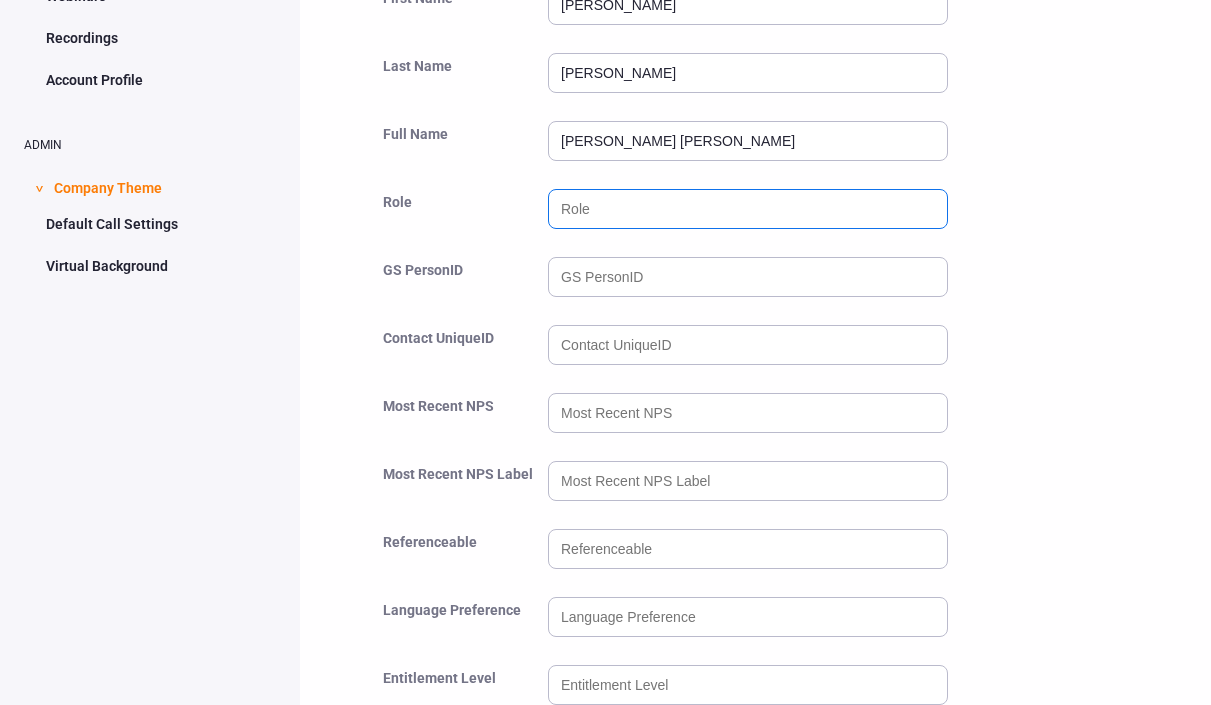 scroll, scrollTop: 218, scrollLeft: 0, axis: vertical 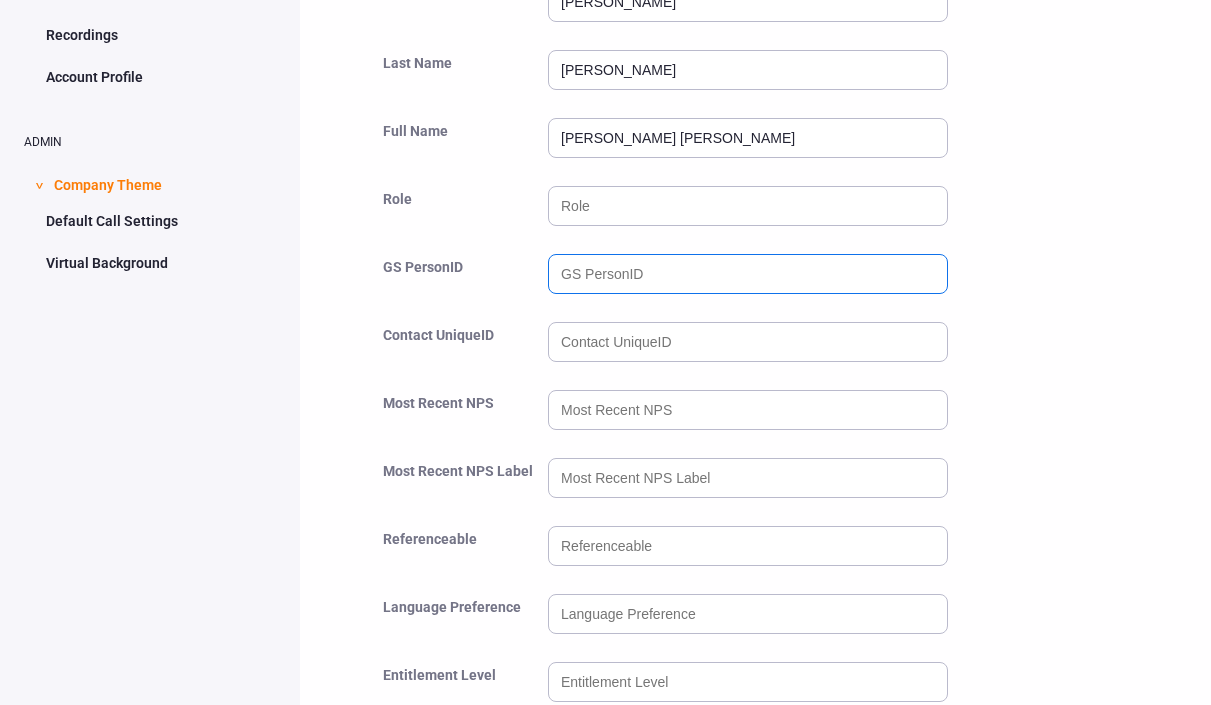 click at bounding box center [748, 274] 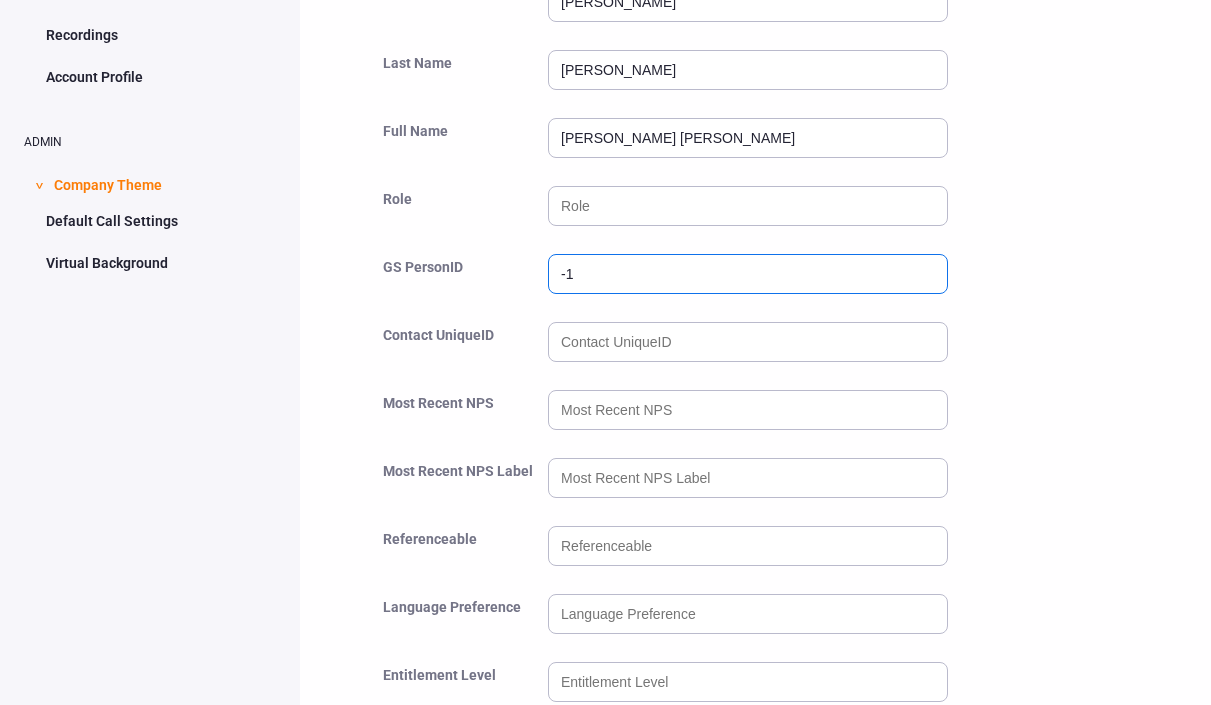 click on "-1" at bounding box center [748, 274] 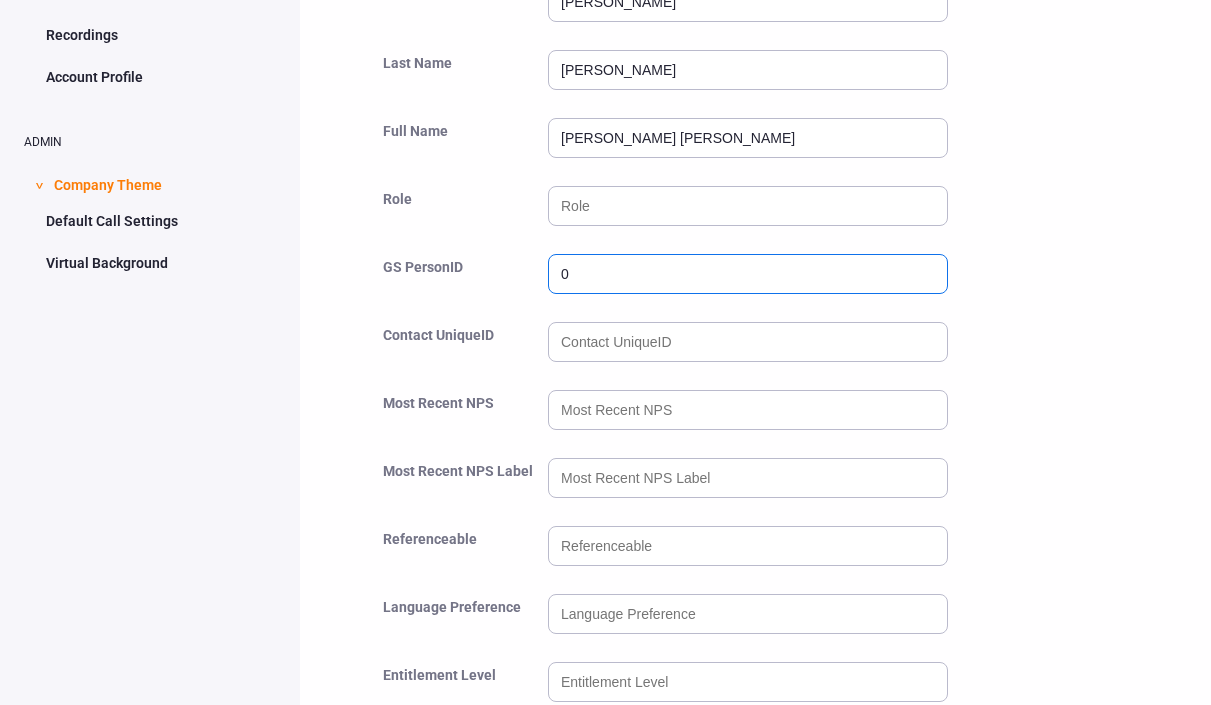 type on "0" 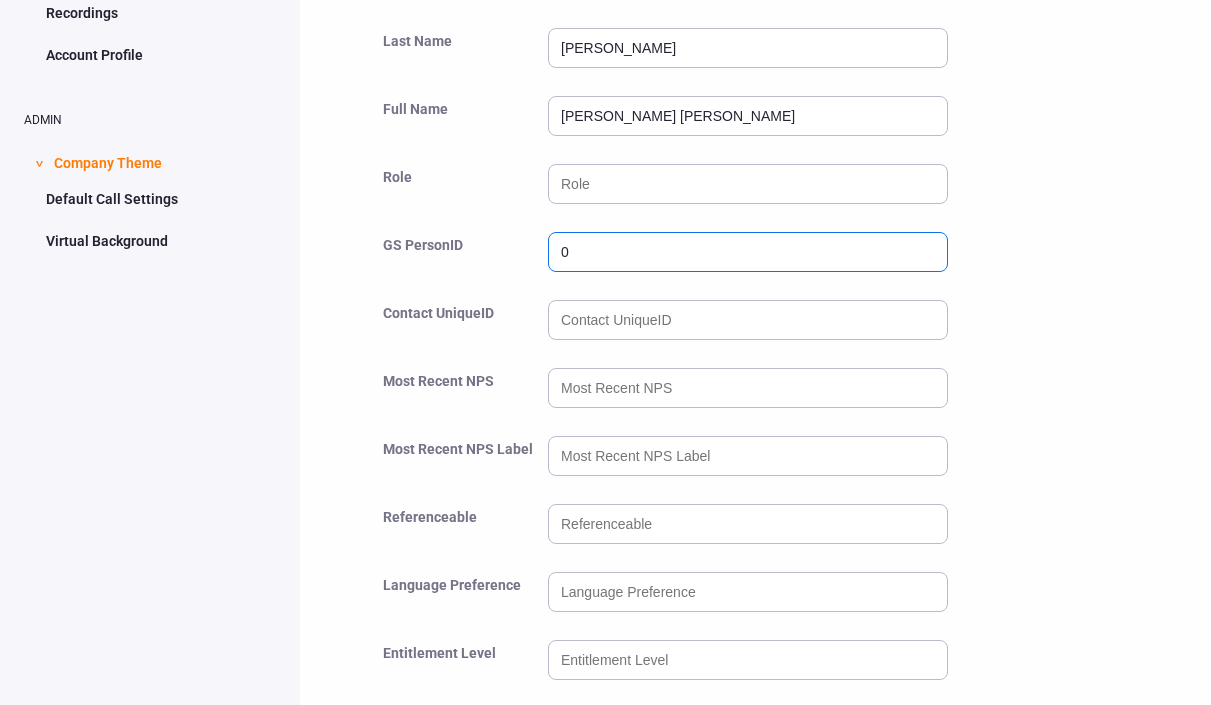 scroll, scrollTop: 276, scrollLeft: 0, axis: vertical 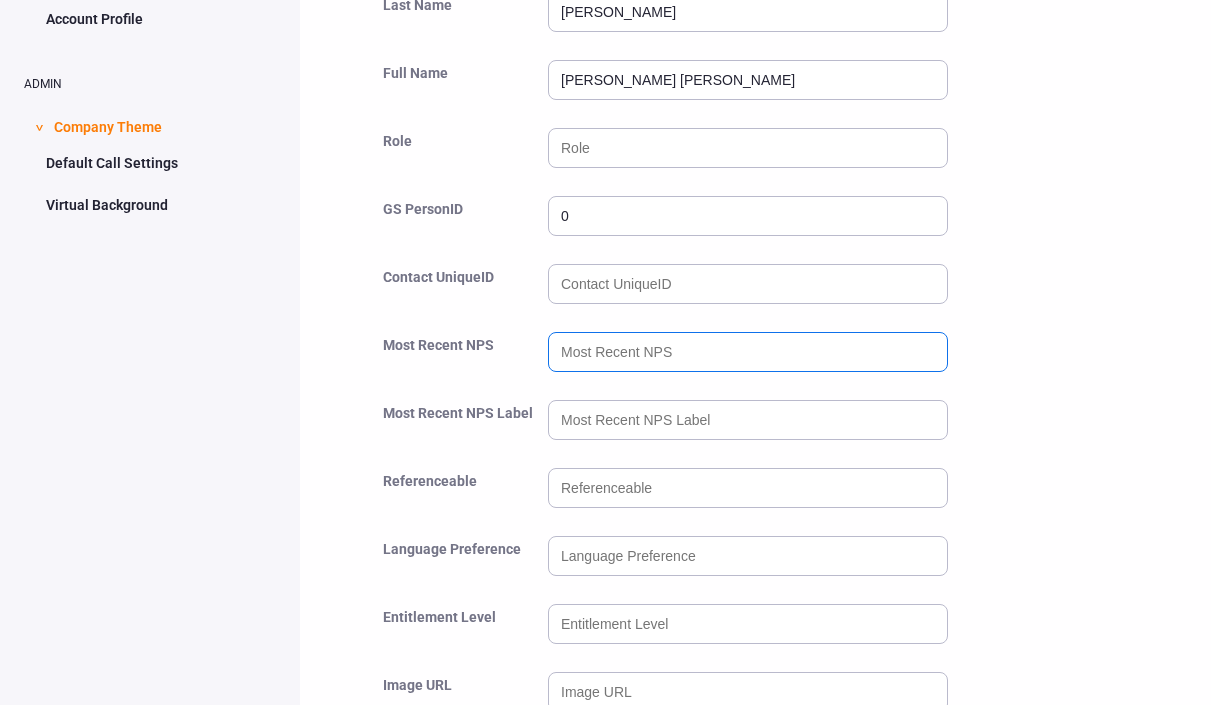 click at bounding box center (748, 352) 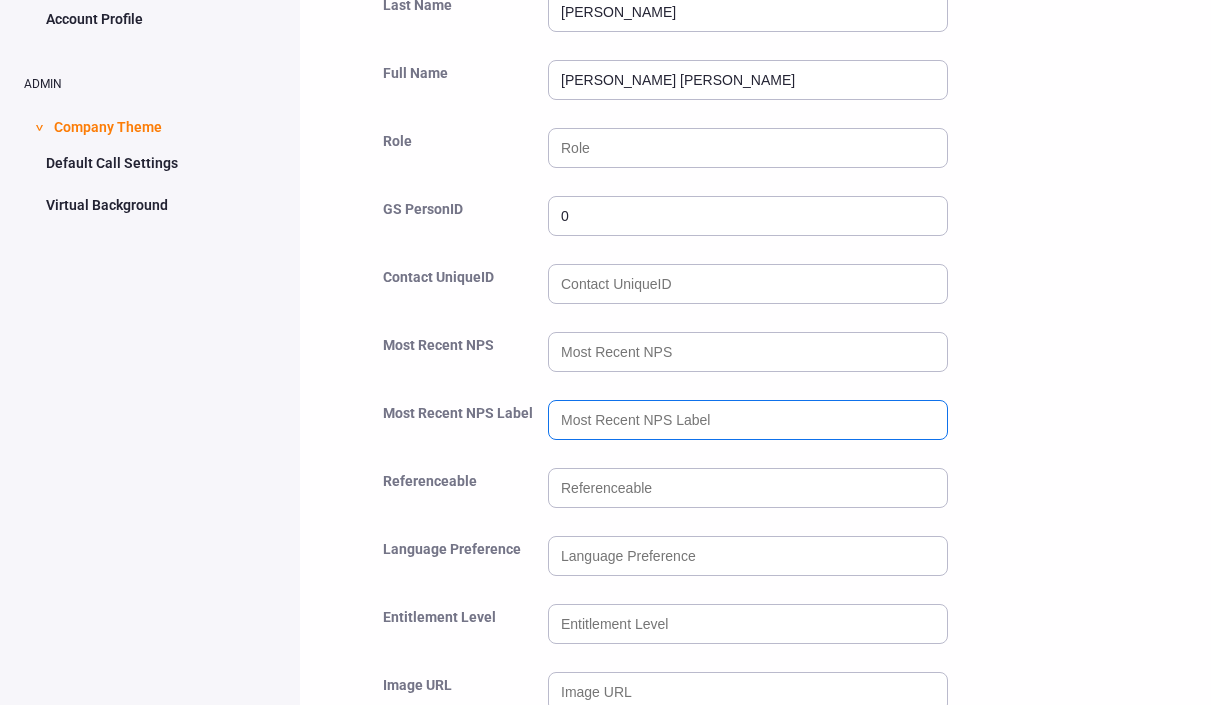 click at bounding box center [748, 420] 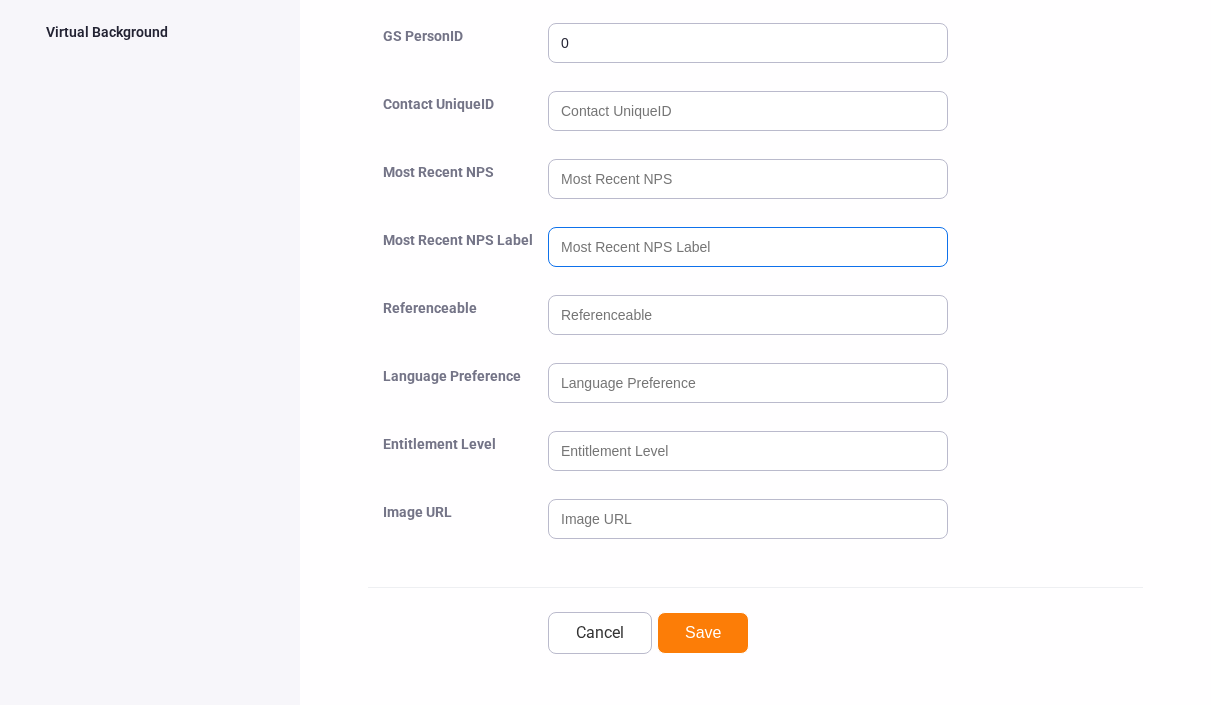 scroll, scrollTop: 441, scrollLeft: 0, axis: vertical 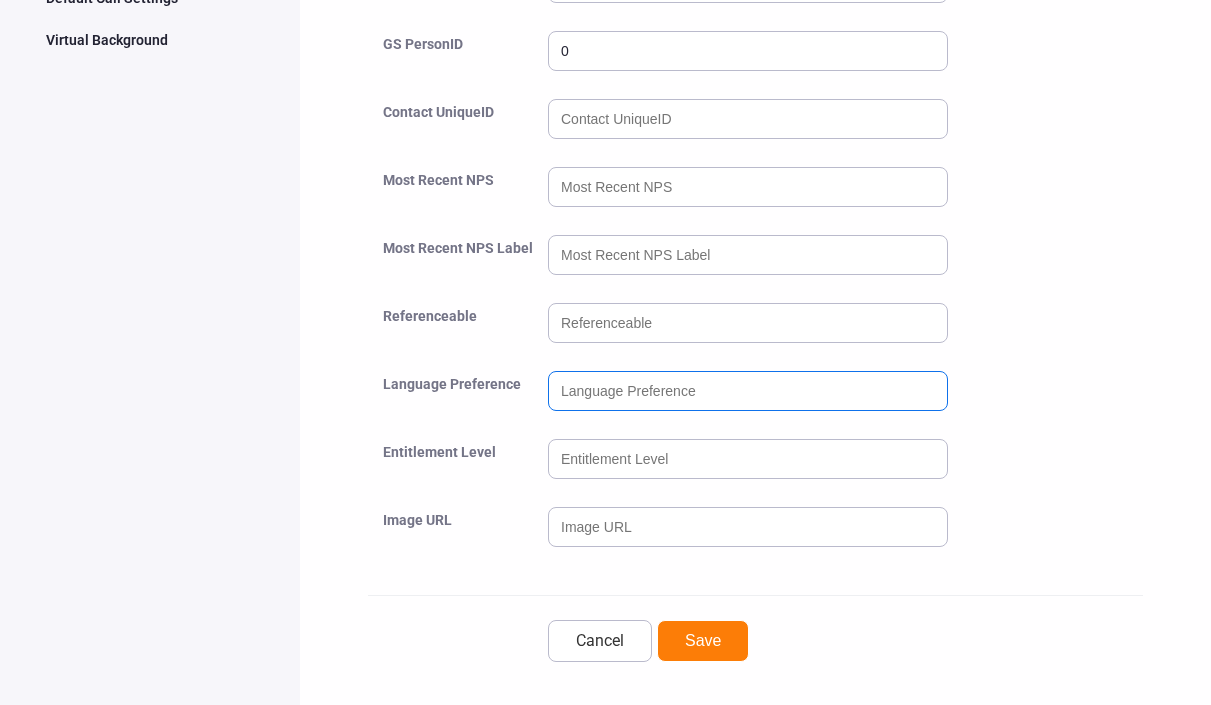 click at bounding box center [748, 391] 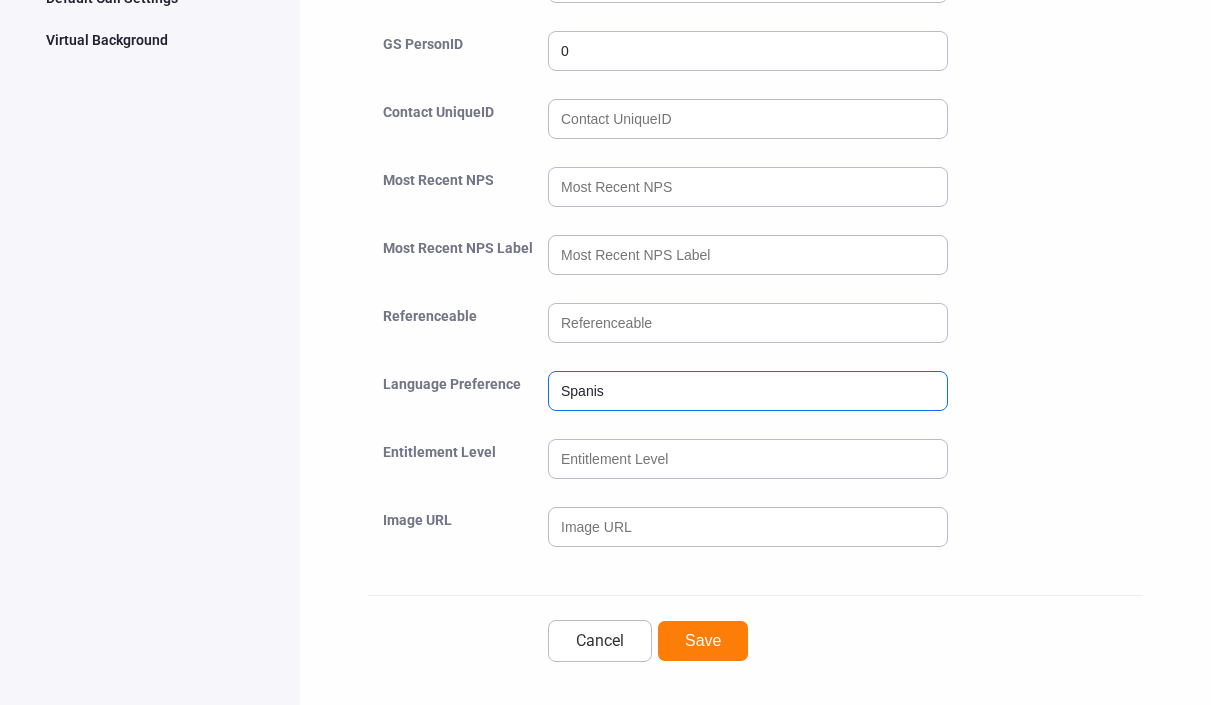 type on "Spanis" 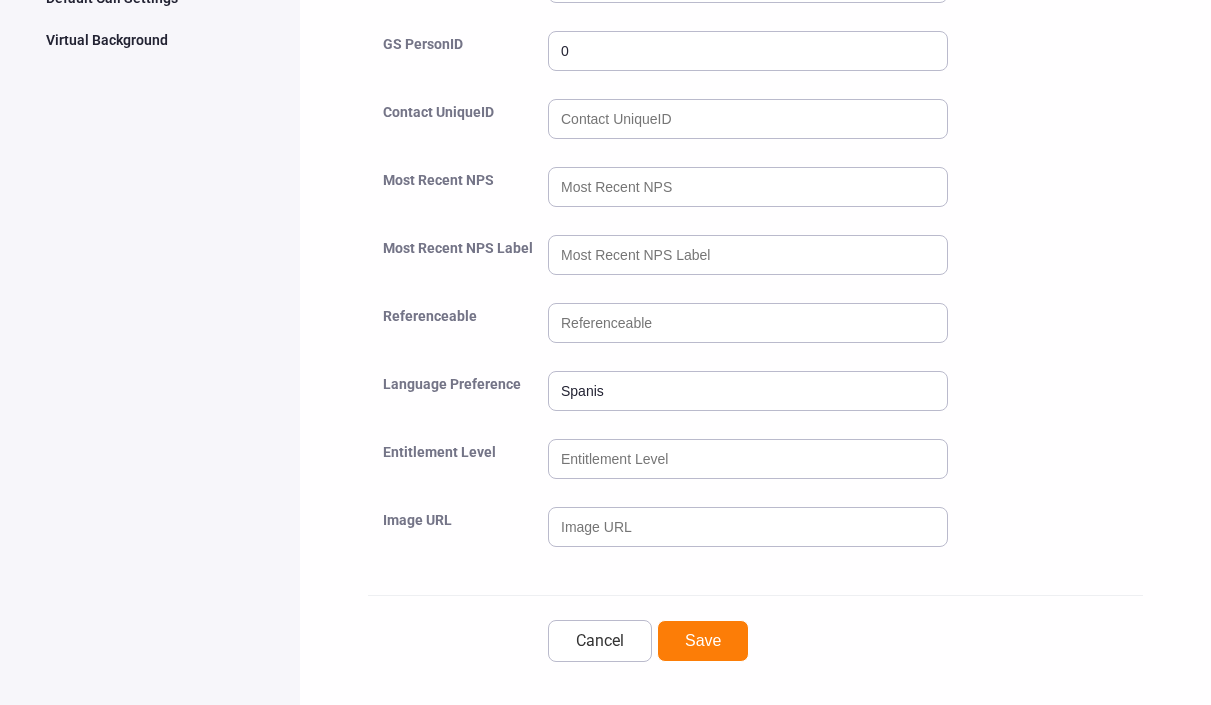 click at bounding box center [845, 537] 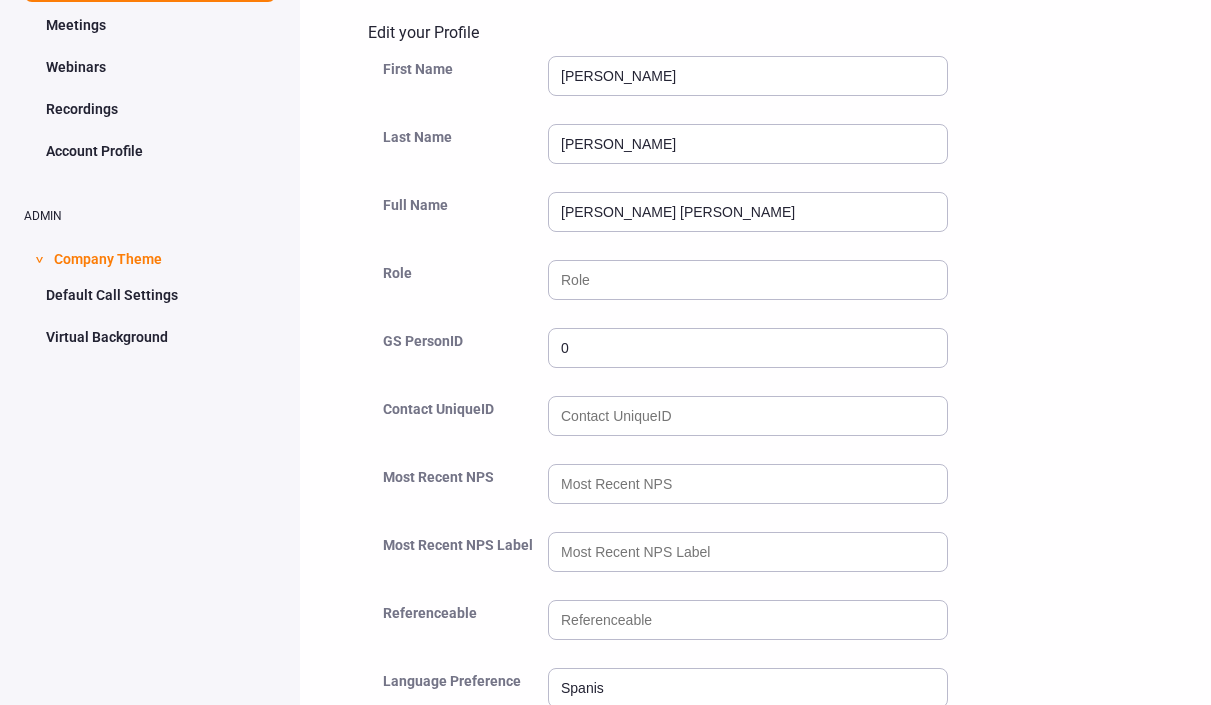 scroll, scrollTop: 0, scrollLeft: 0, axis: both 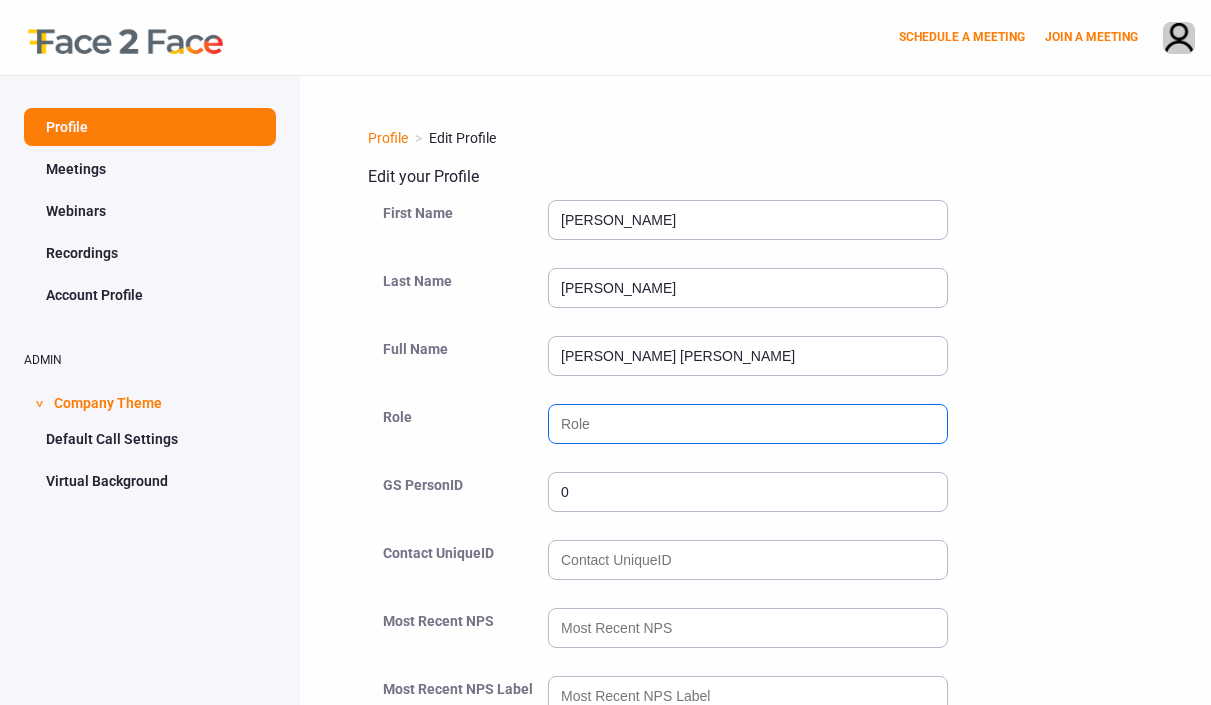 click at bounding box center [748, 424] 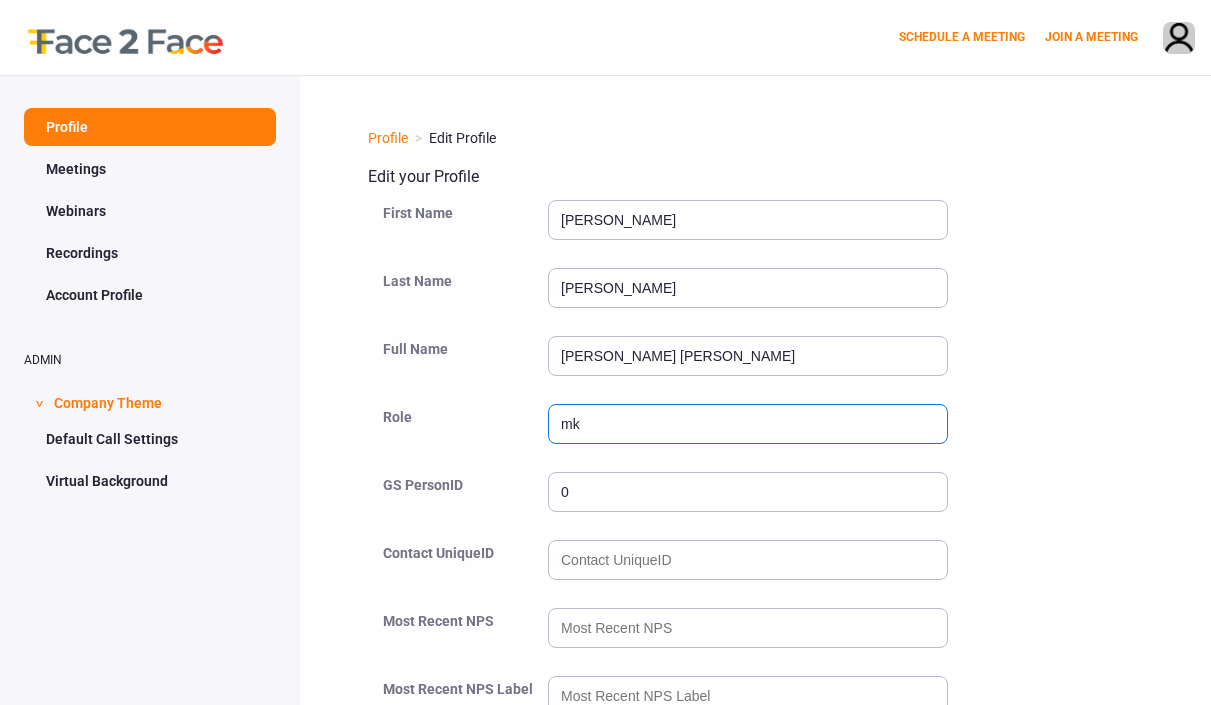 type on "m" 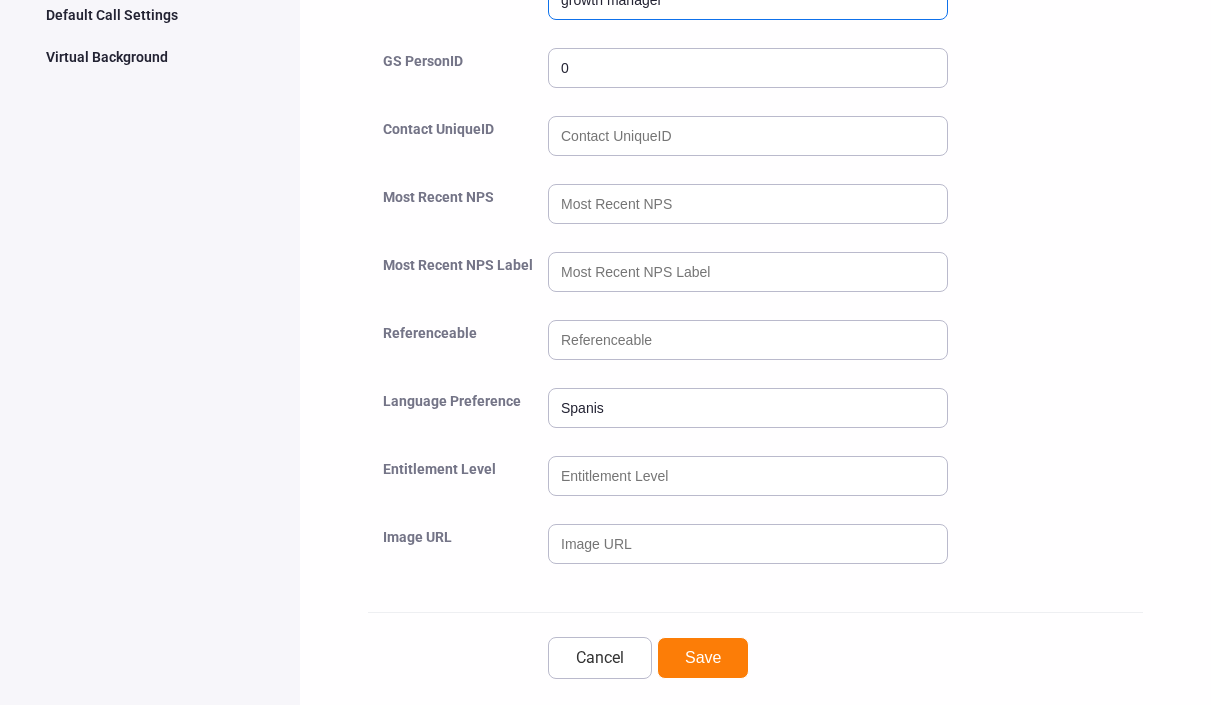 scroll, scrollTop: 423, scrollLeft: 0, axis: vertical 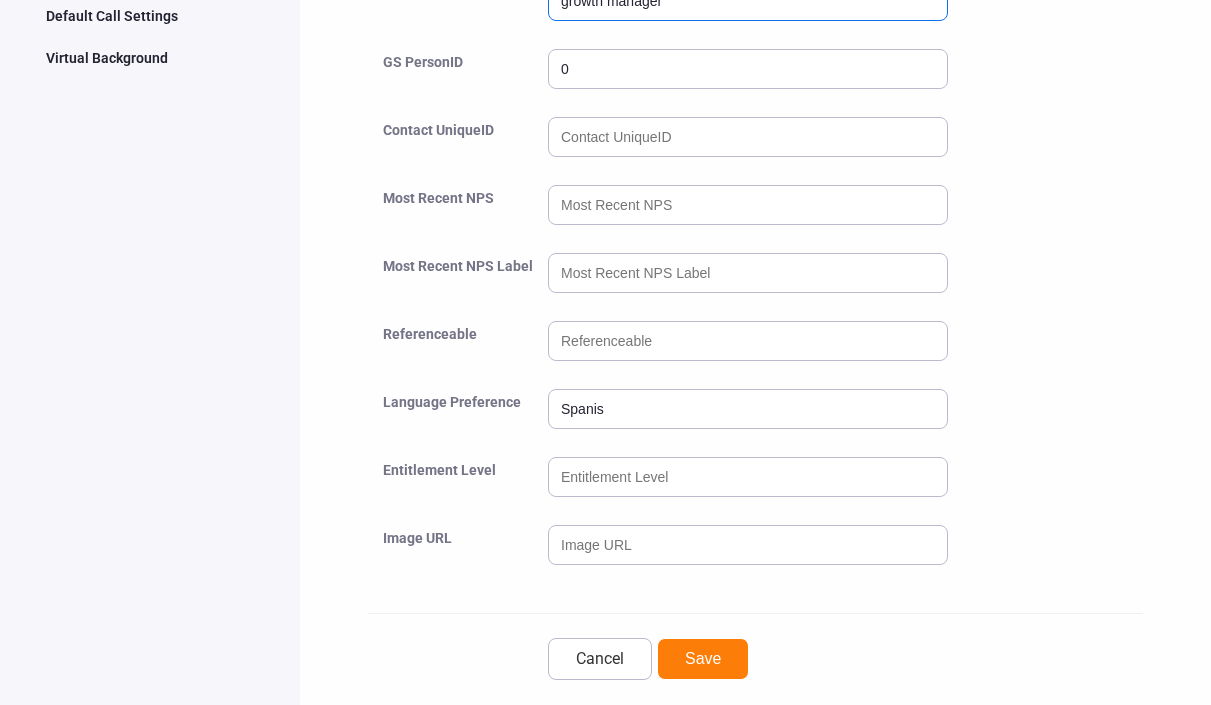 type on "growth manager" 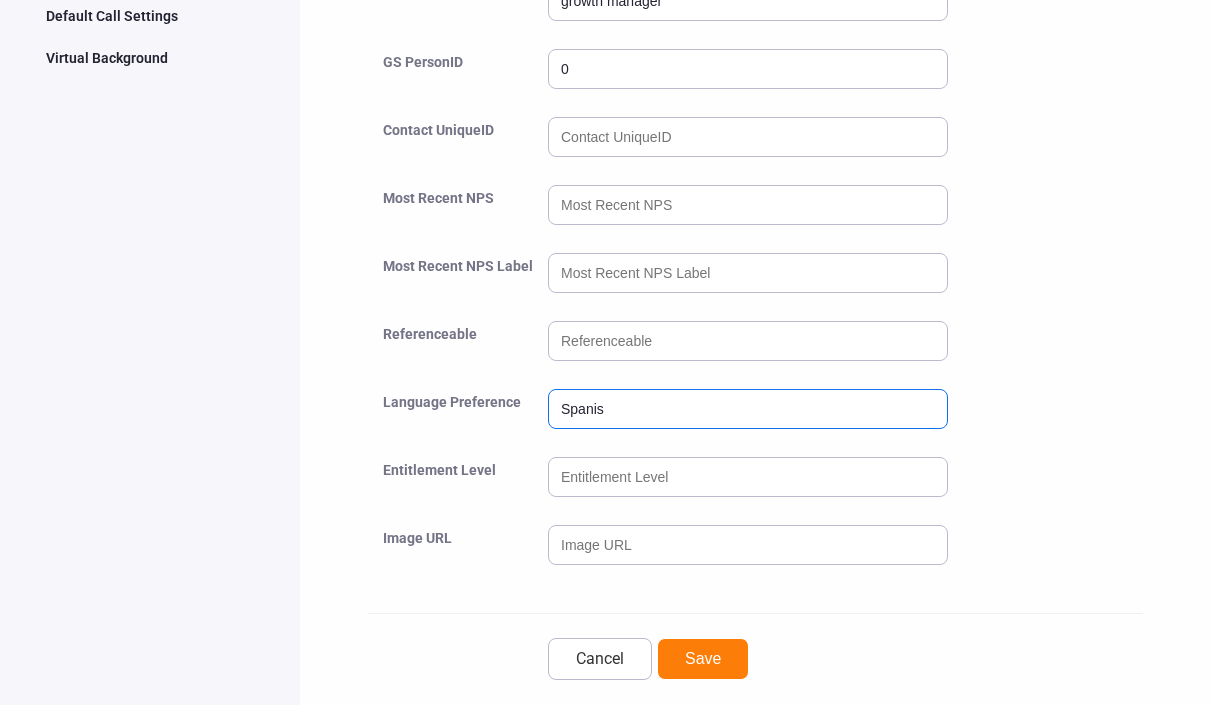 click on "Spanis" at bounding box center (748, 409) 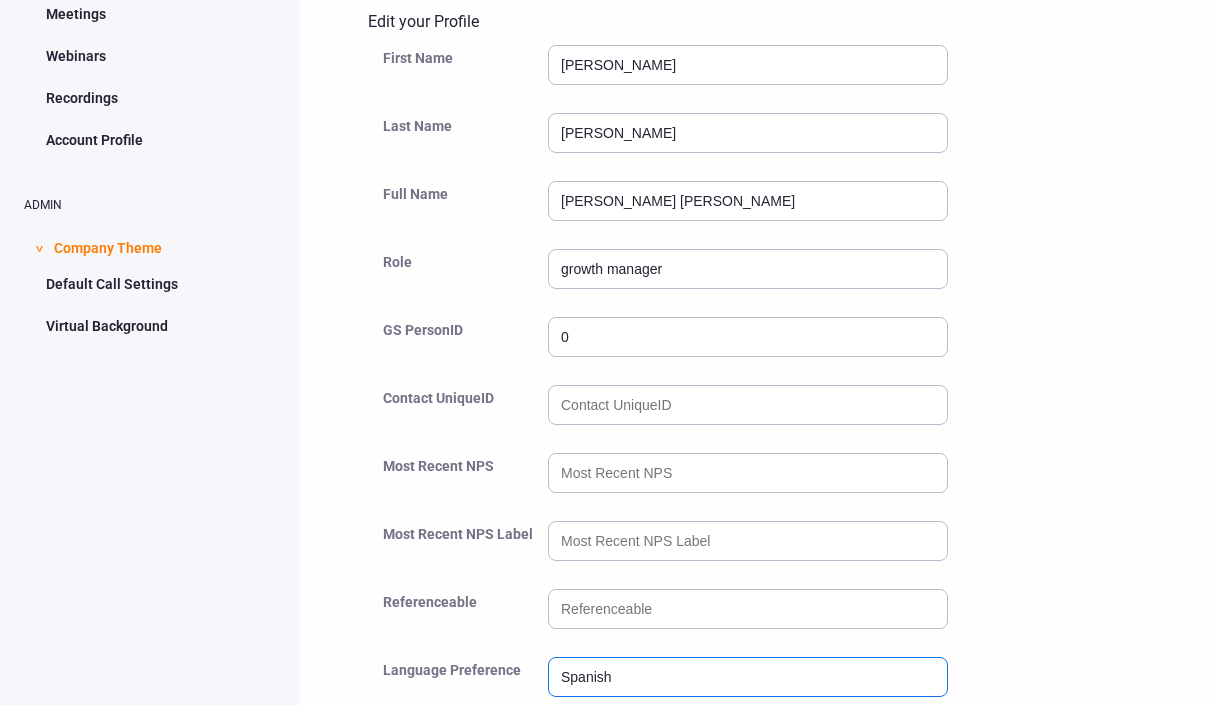 scroll, scrollTop: 146, scrollLeft: 0, axis: vertical 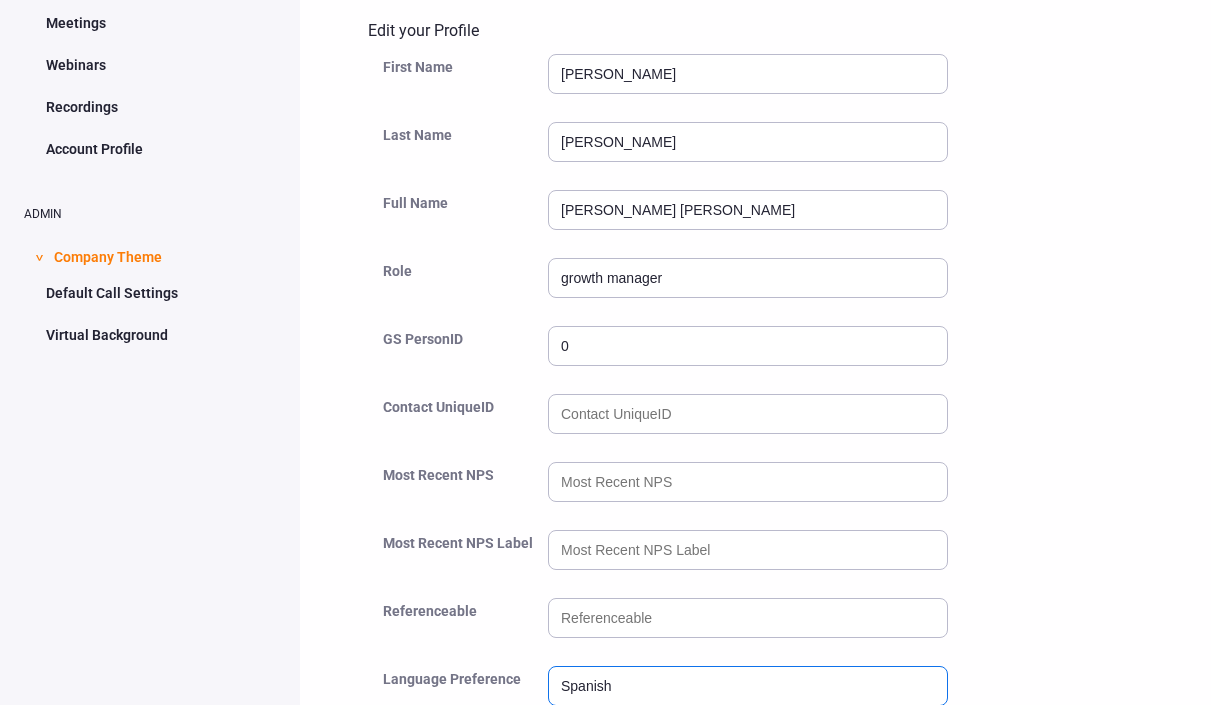 type on "Spanish" 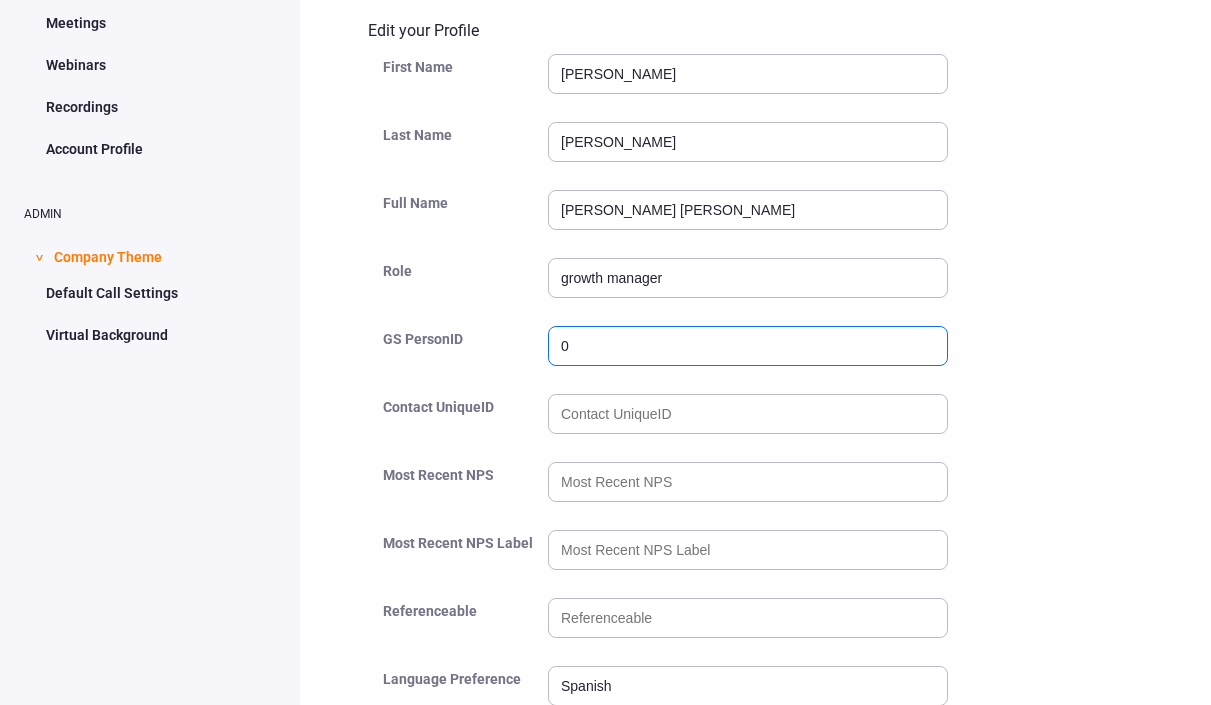 click on "0" at bounding box center [748, 346] 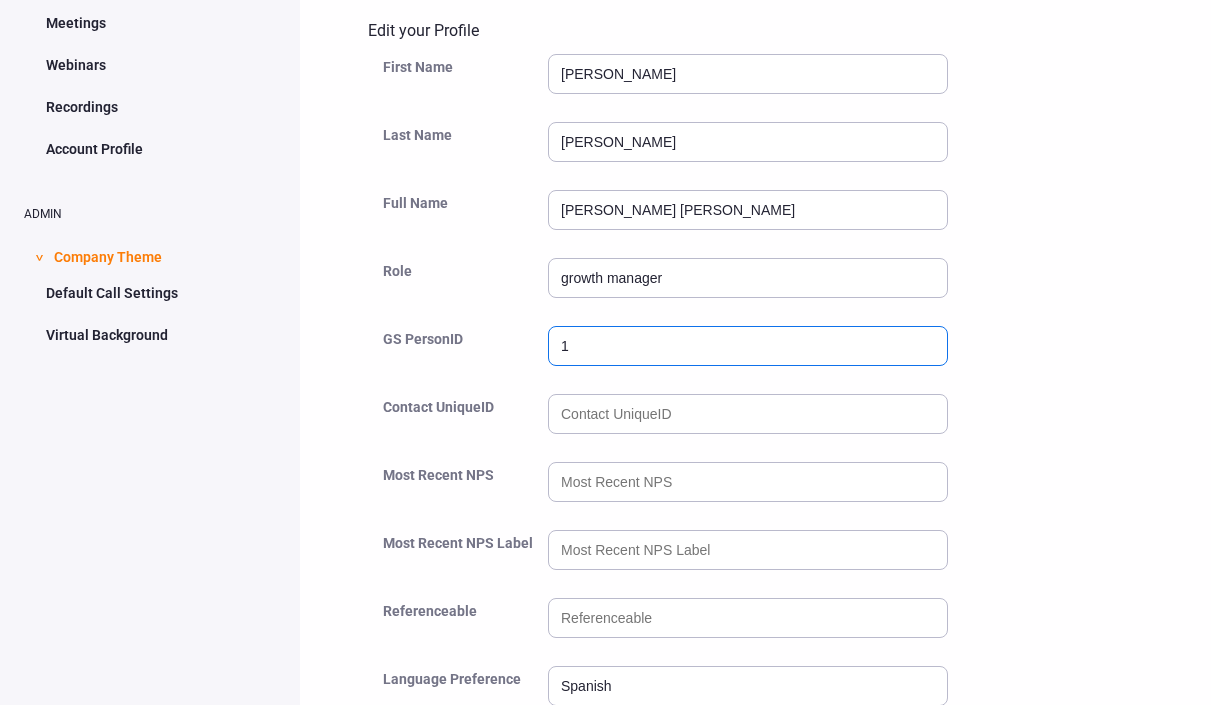 click on "1" at bounding box center [748, 346] 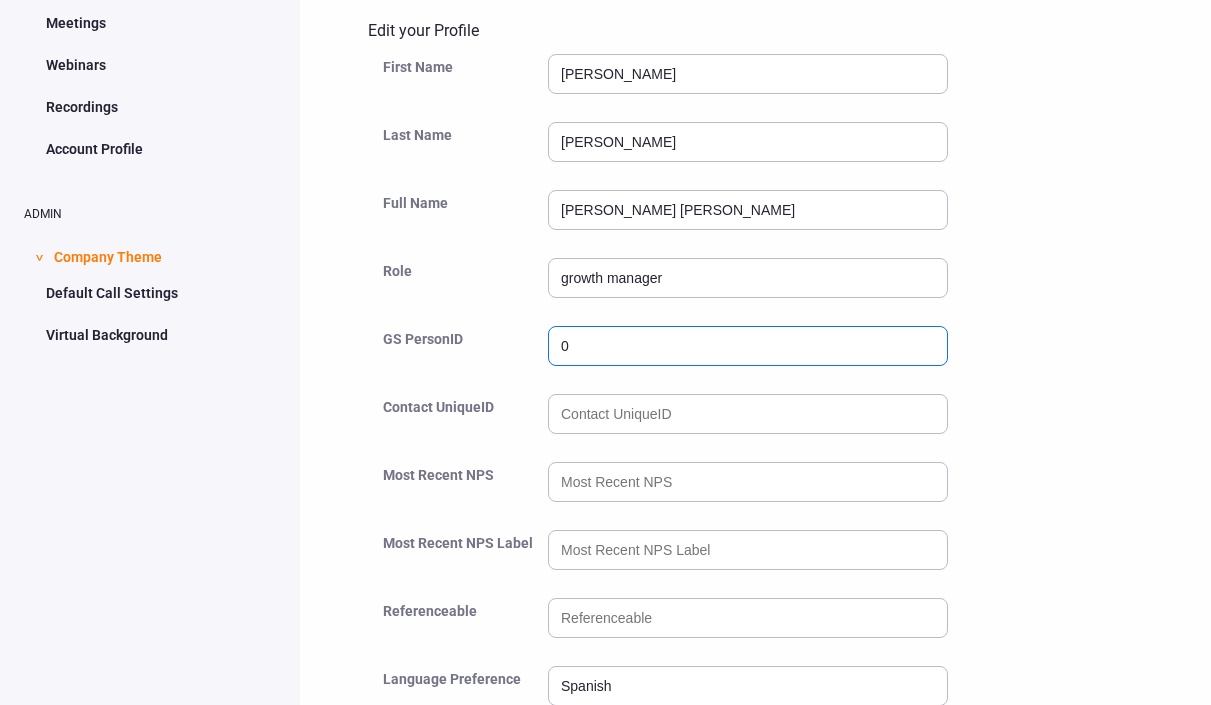click on "0" at bounding box center (748, 346) 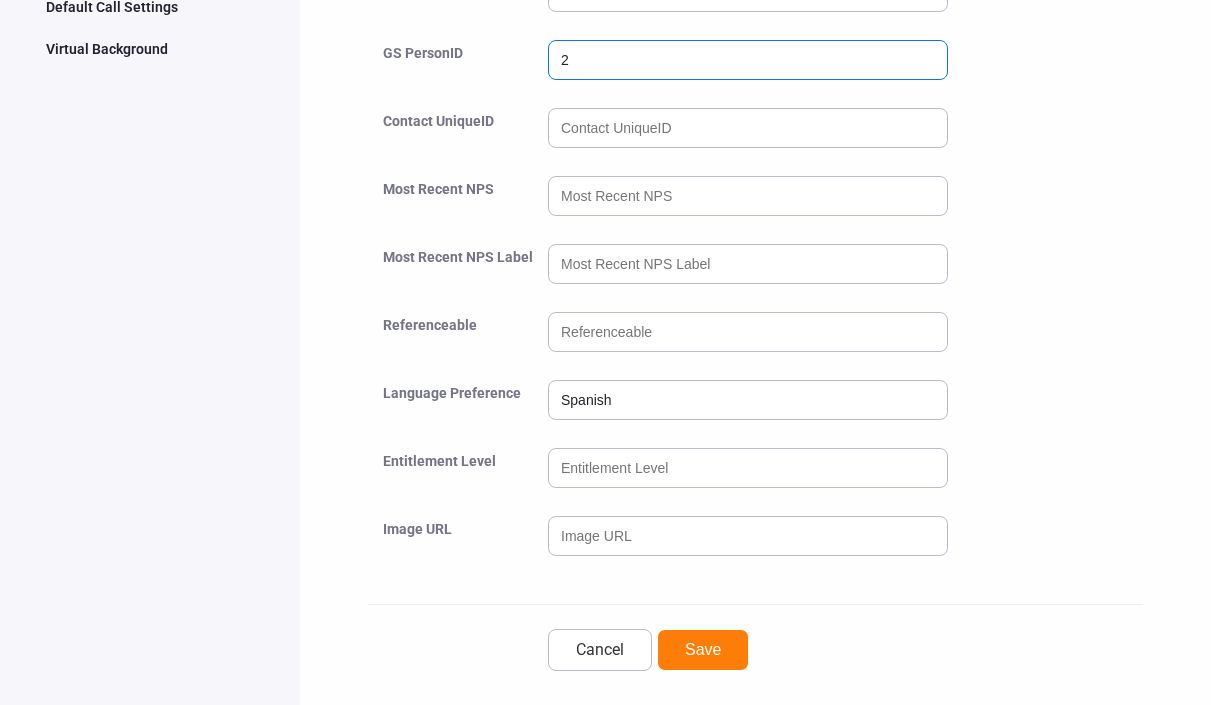 scroll, scrollTop: 448, scrollLeft: 0, axis: vertical 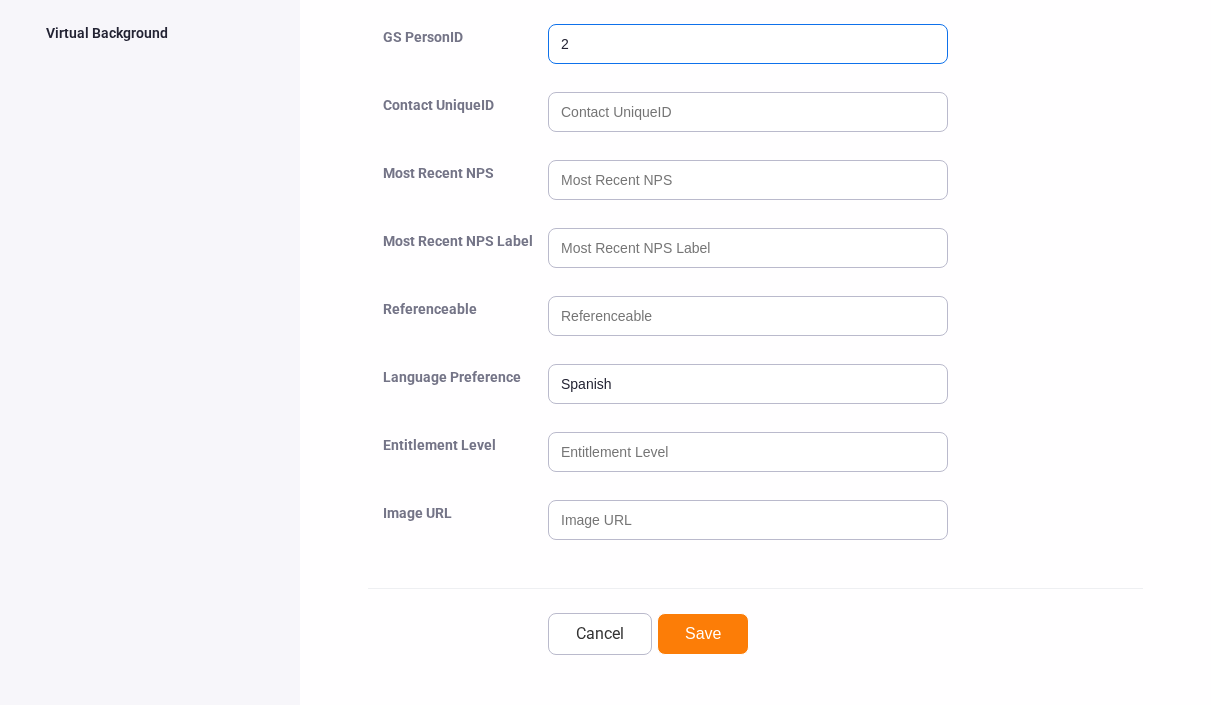 type on "2" 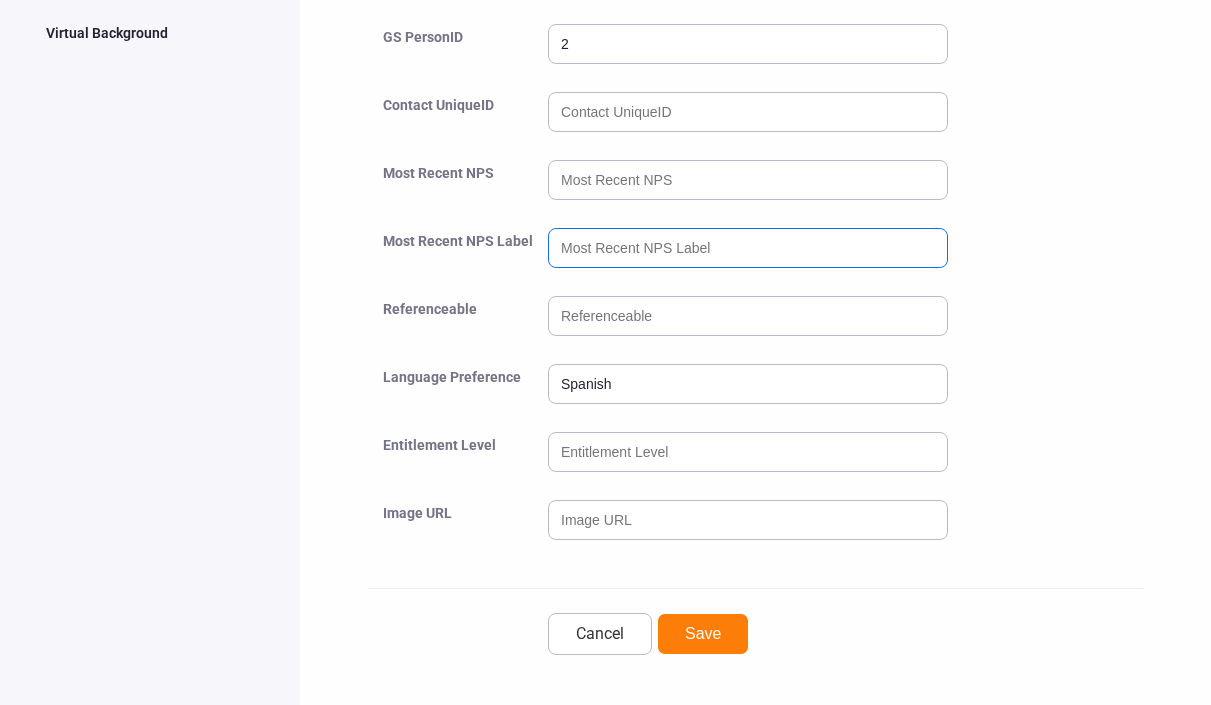click at bounding box center [748, 248] 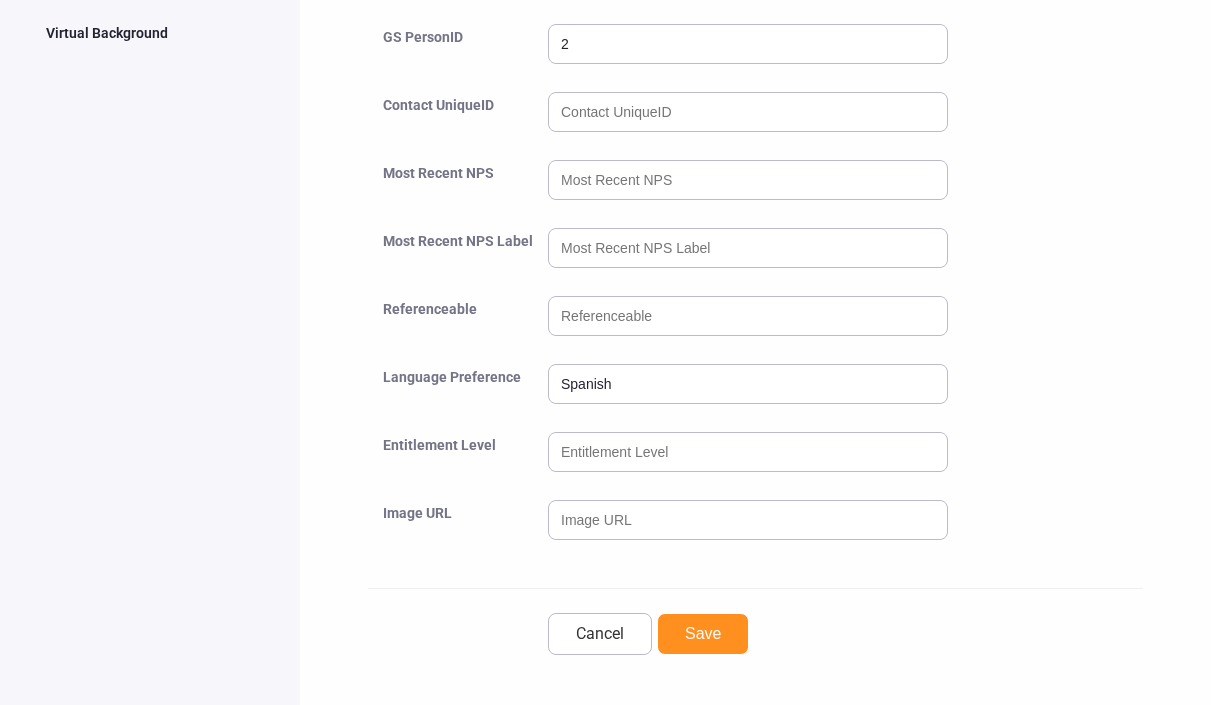 click on "Save" at bounding box center [703, 634] 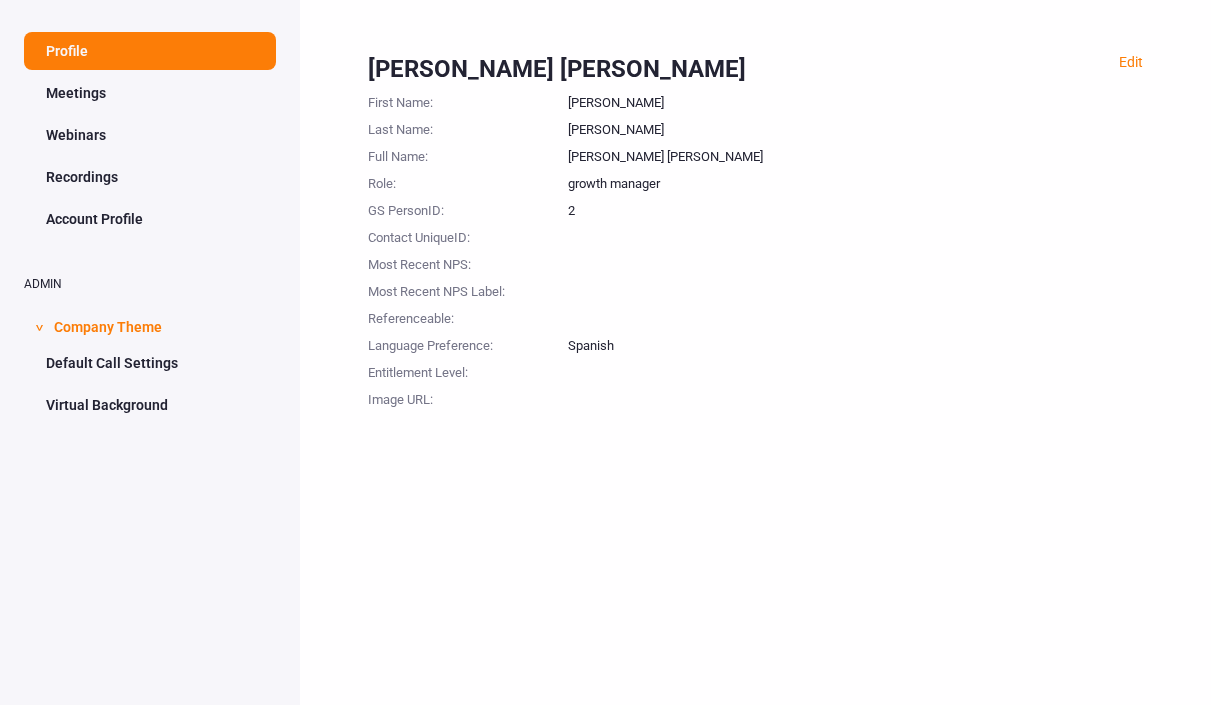 scroll, scrollTop: 74, scrollLeft: 0, axis: vertical 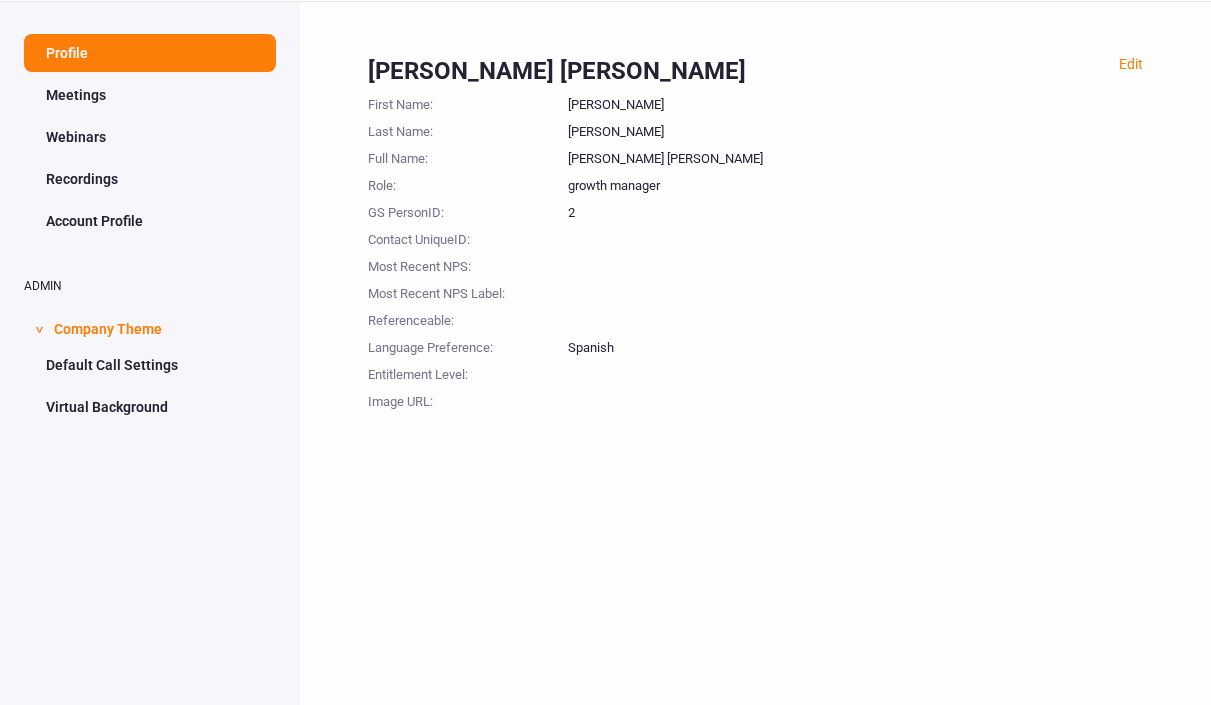 click on "Meetings" at bounding box center (150, 95) 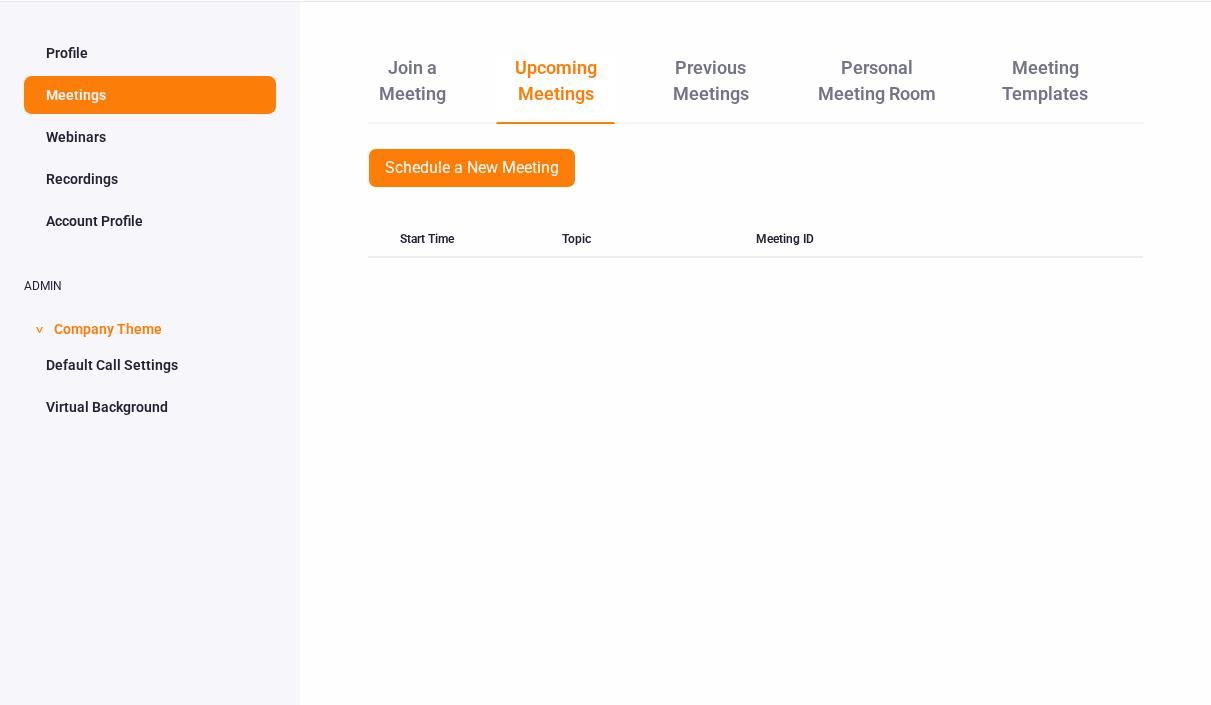 scroll, scrollTop: 76, scrollLeft: 0, axis: vertical 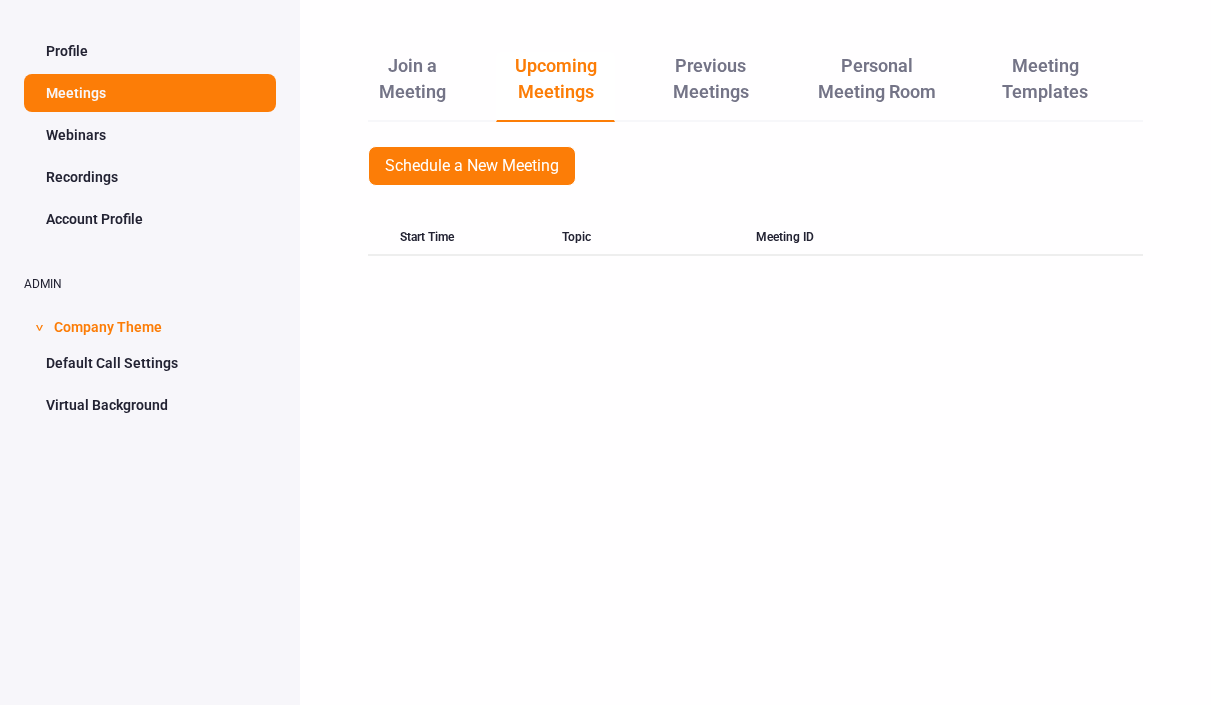 click on "Webinars" at bounding box center [150, 135] 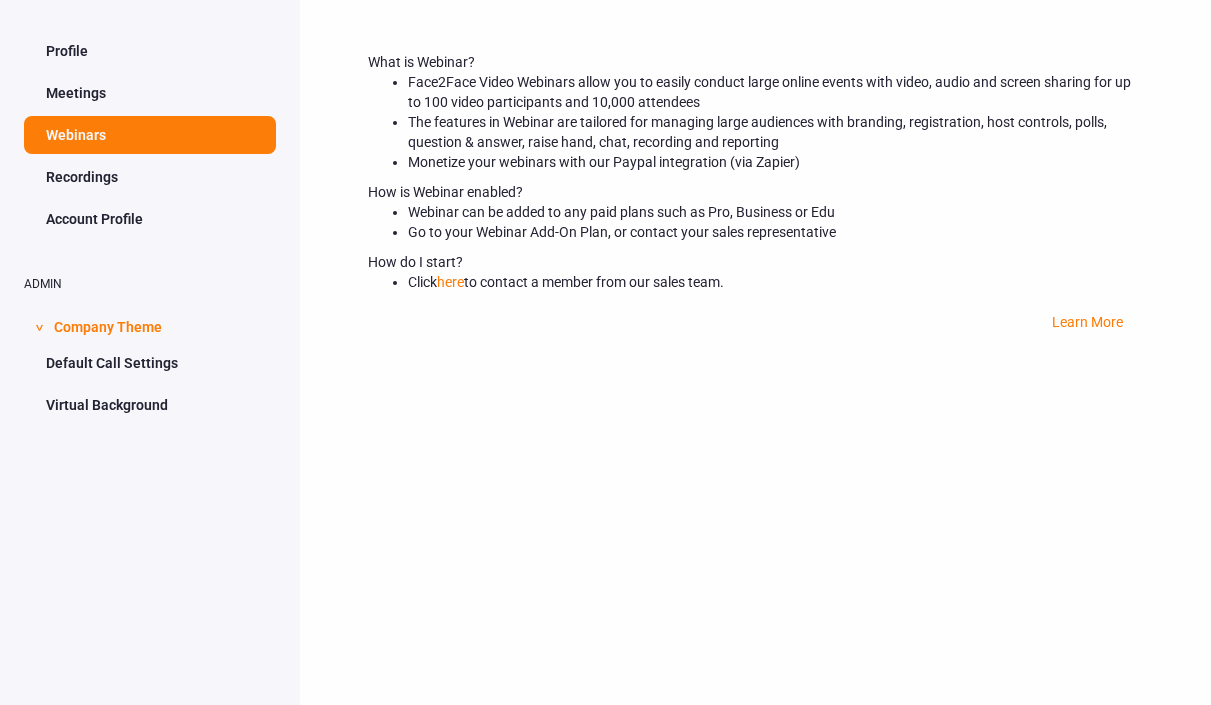 click on "Recordings" at bounding box center [150, 177] 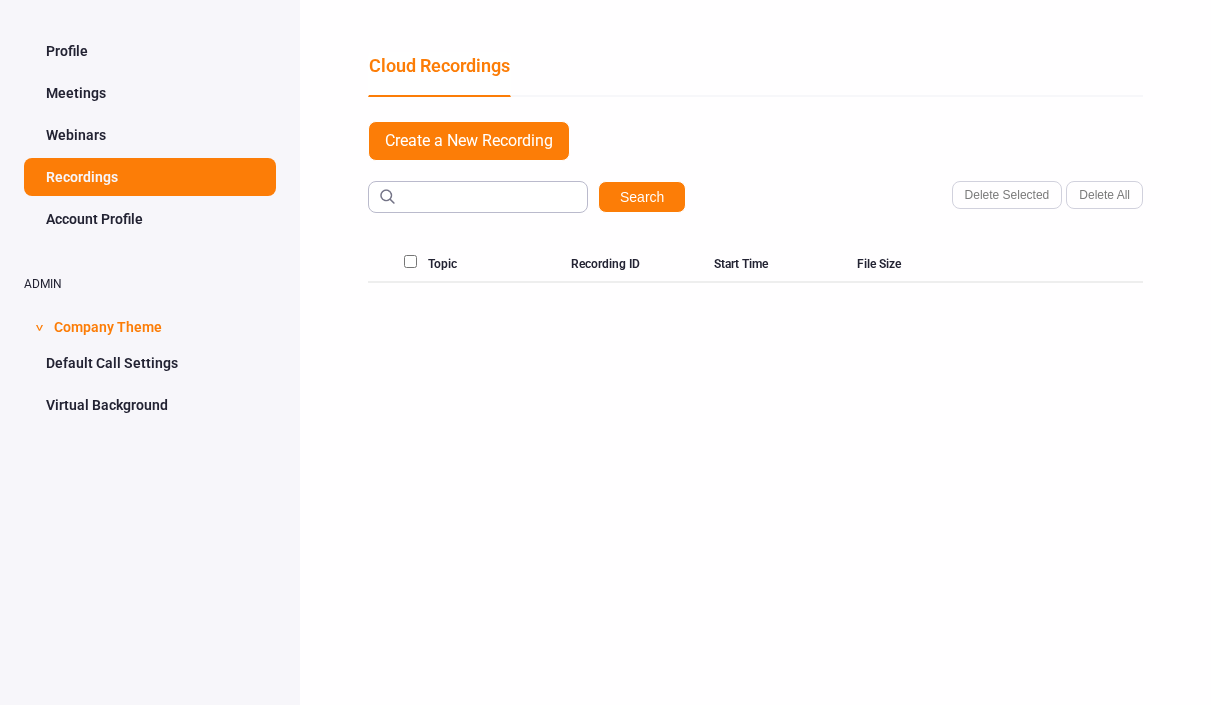click on "Account Profile" at bounding box center (150, 219) 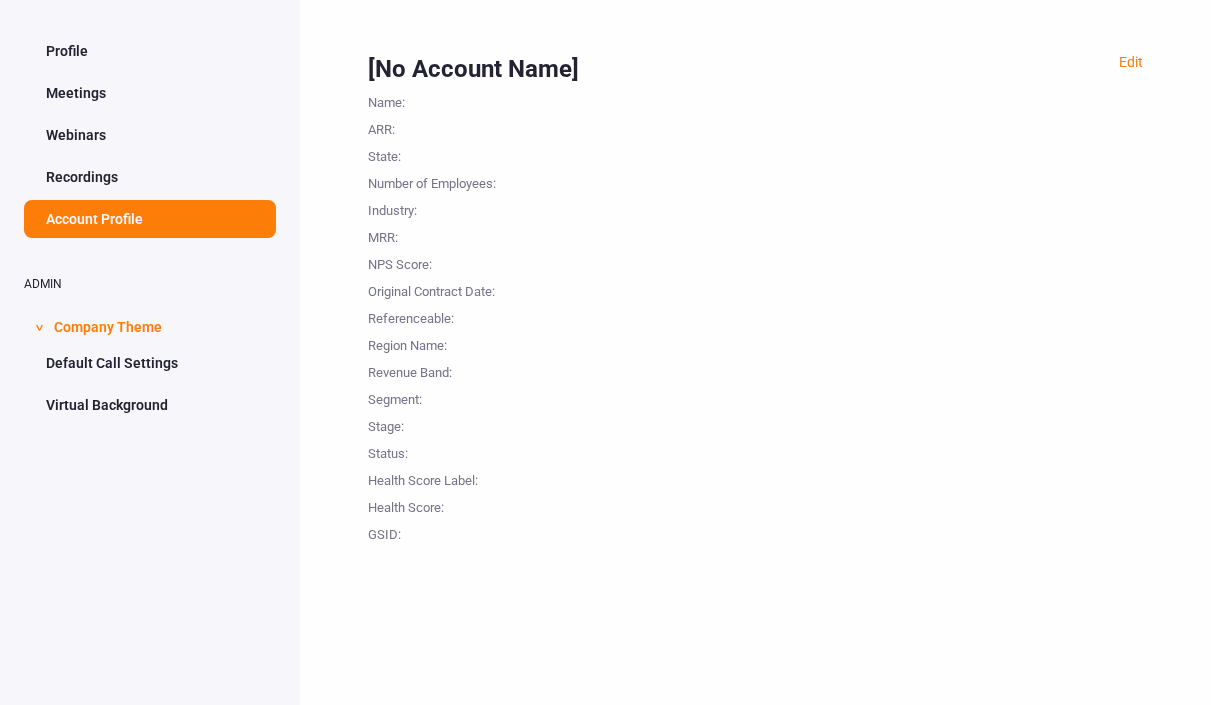 click on "Default Call Settings" at bounding box center [150, 363] 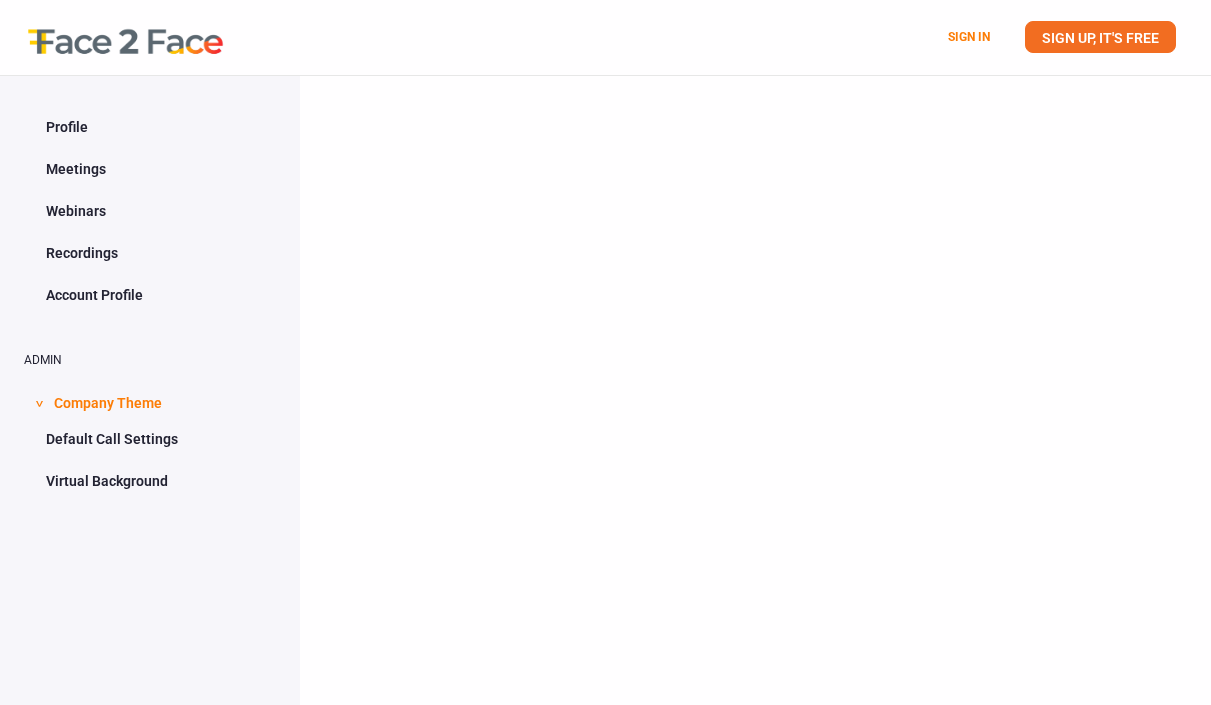 scroll, scrollTop: 0, scrollLeft: 0, axis: both 